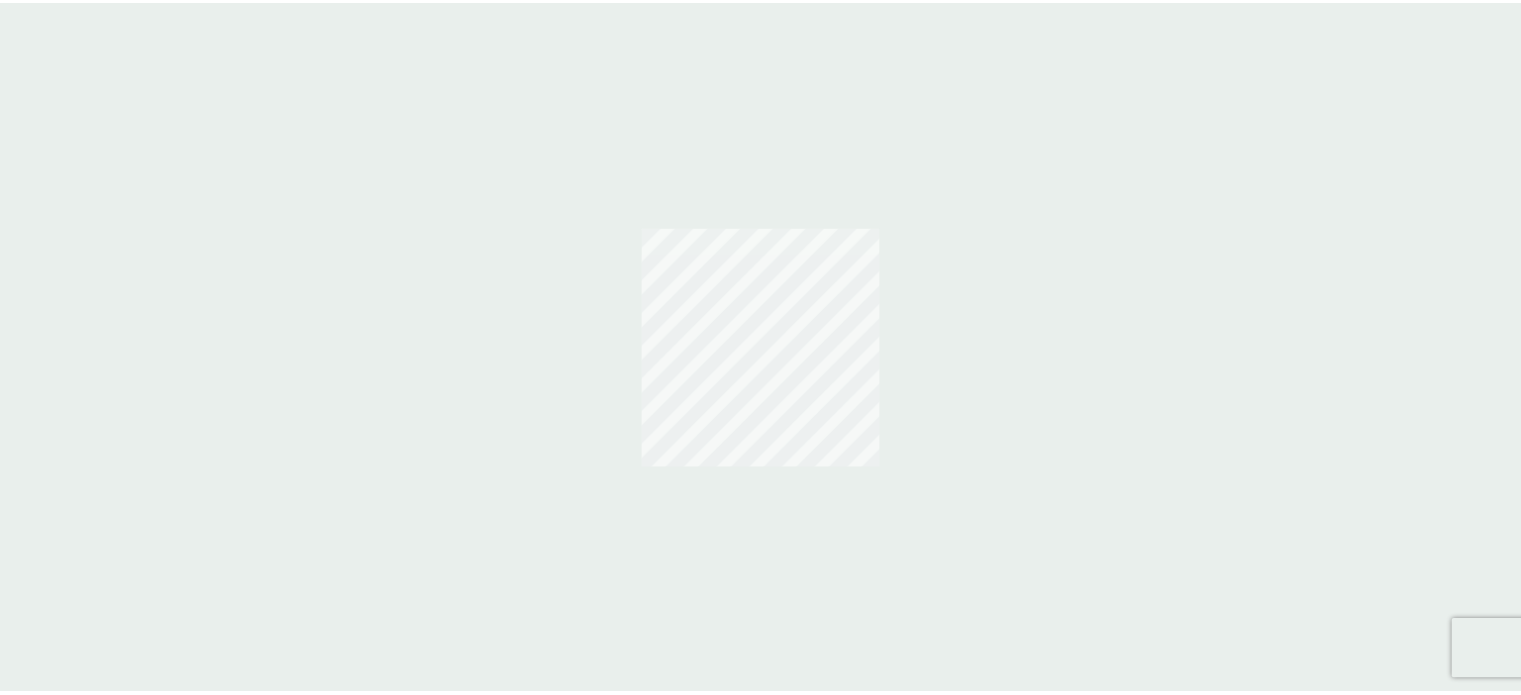 scroll, scrollTop: 0, scrollLeft: 0, axis: both 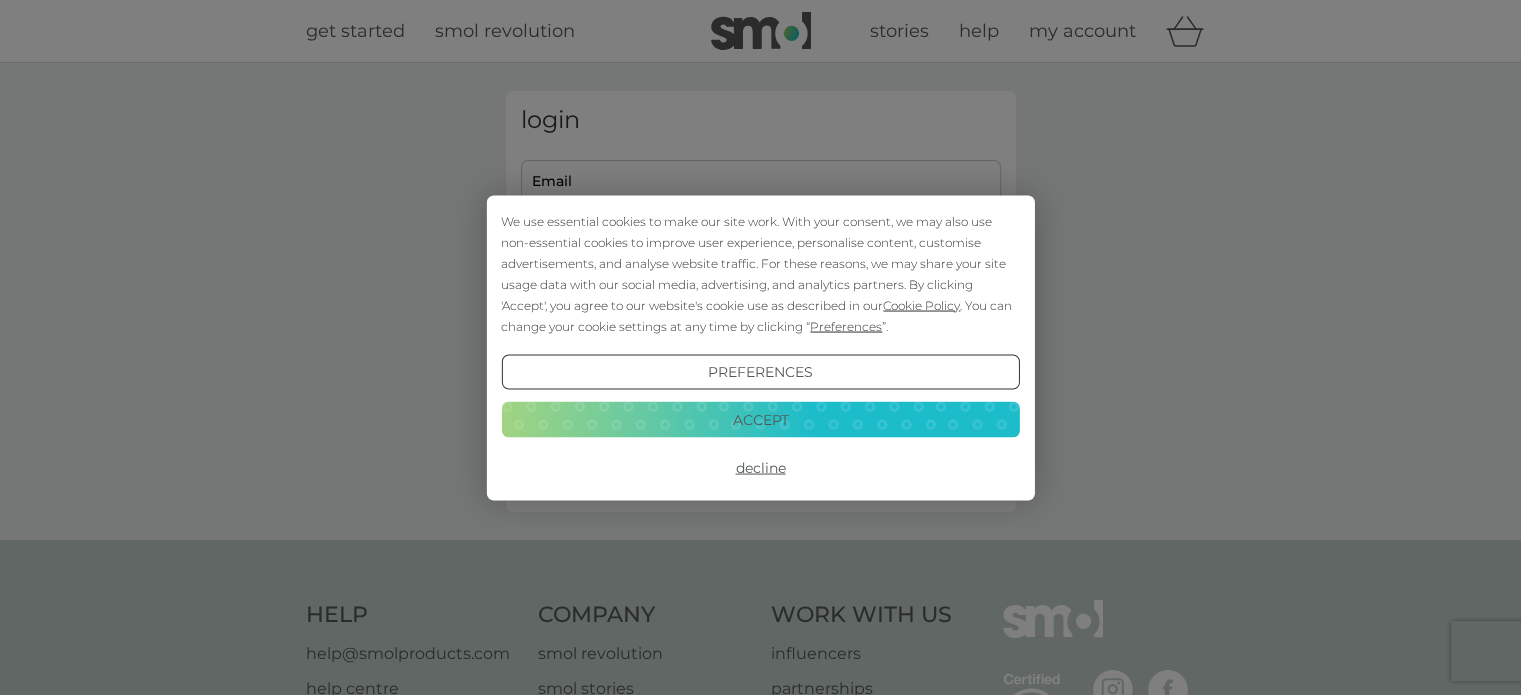 click on "Accept" at bounding box center (760, 420) 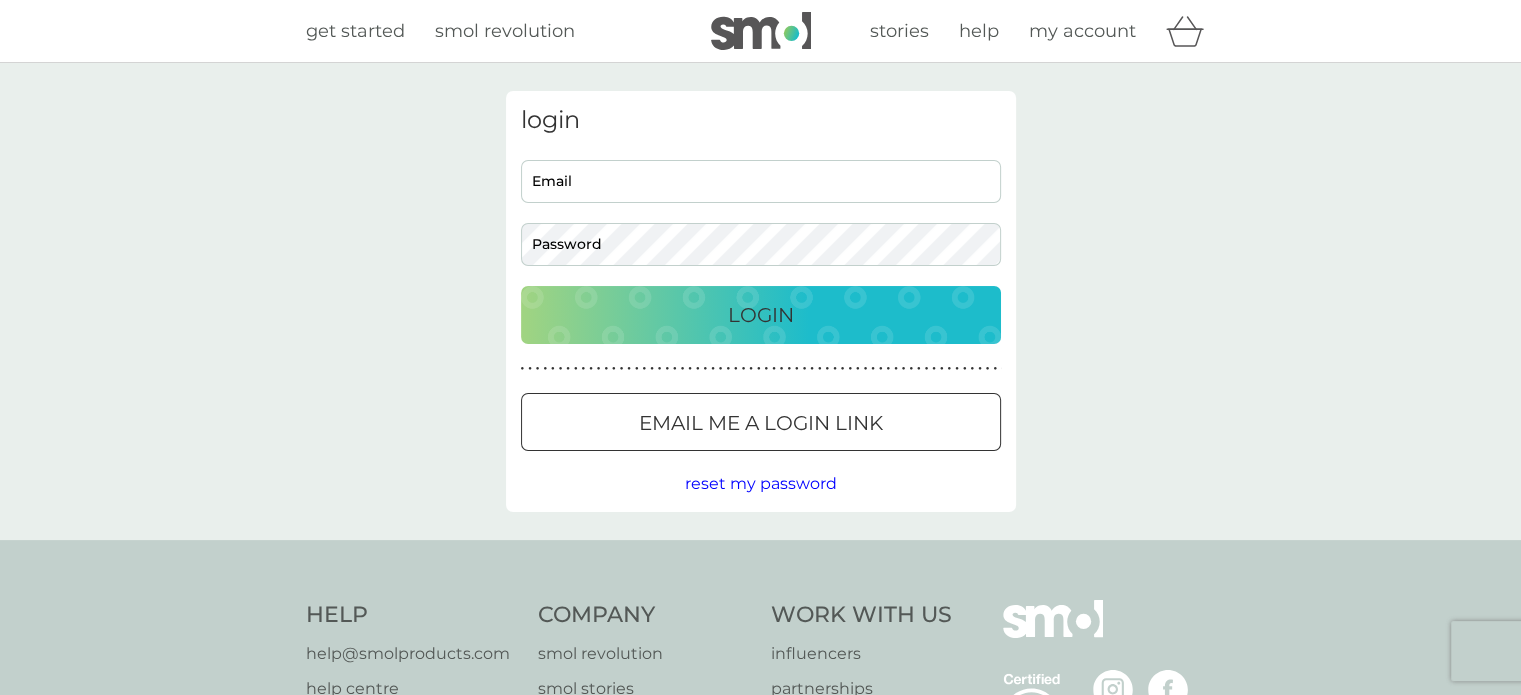 click at bounding box center (0, 990) 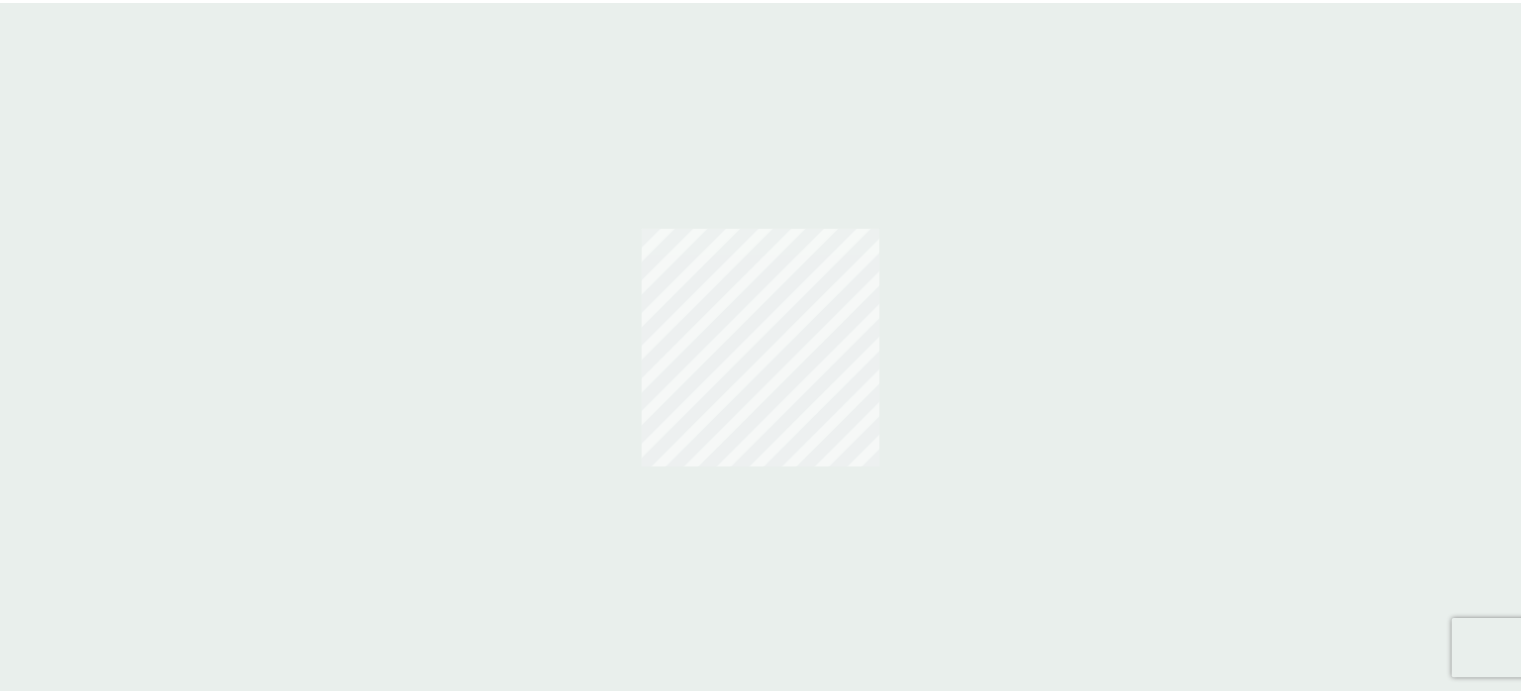 scroll, scrollTop: 0, scrollLeft: 0, axis: both 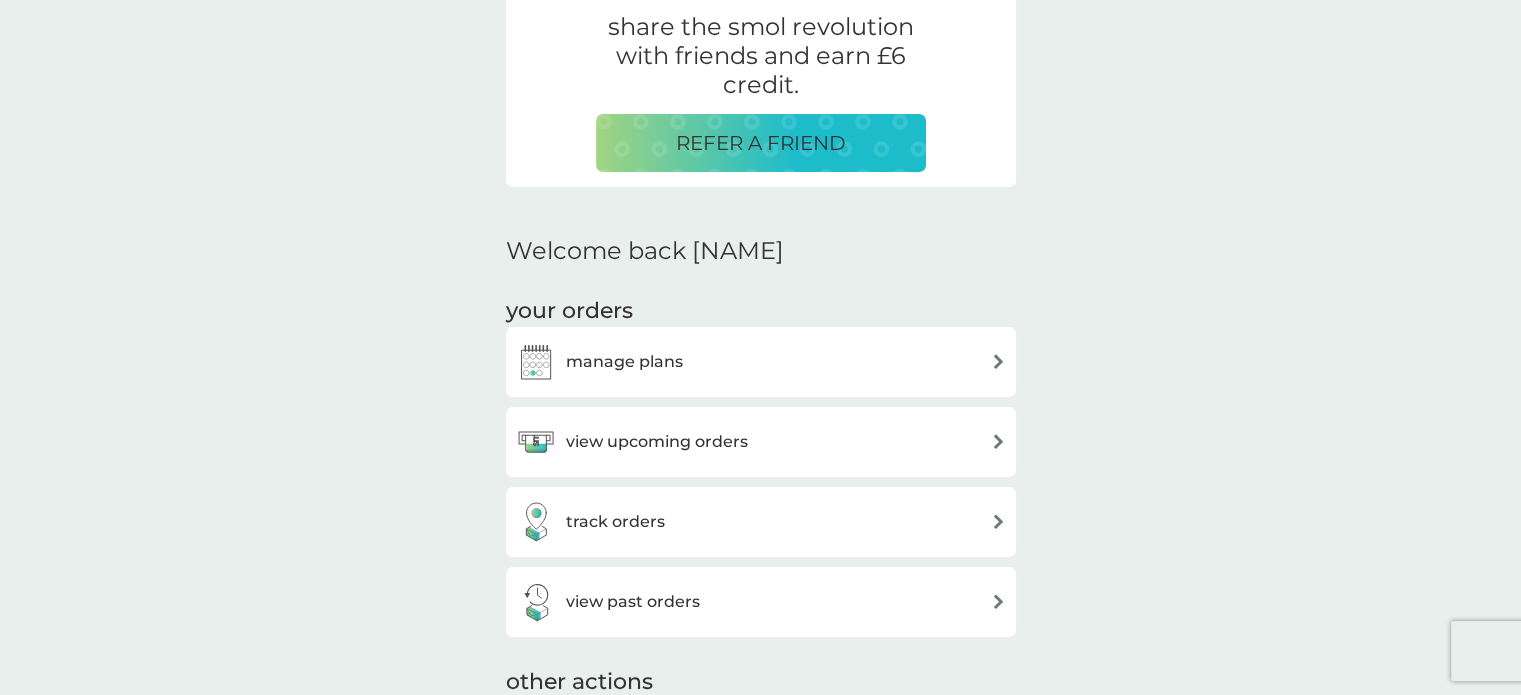click at bounding box center [998, 441] 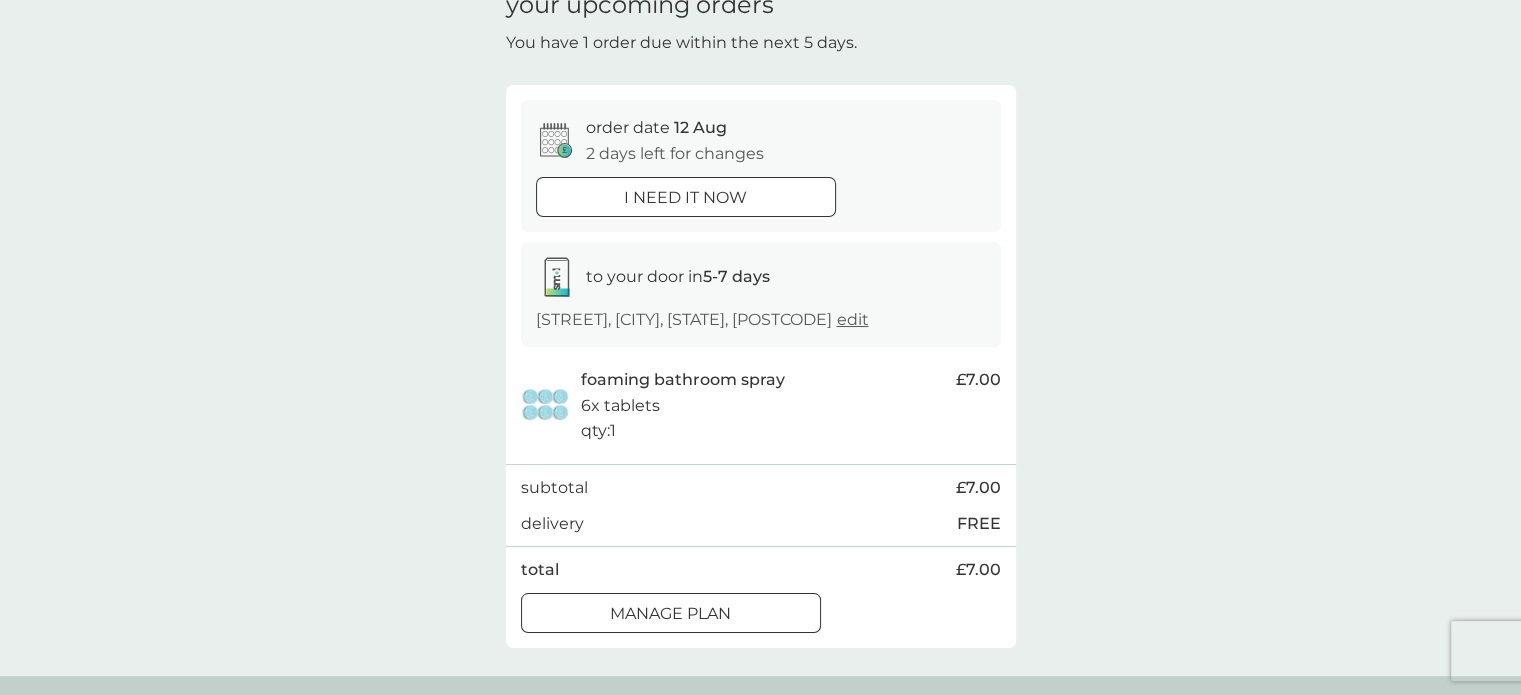 scroll, scrollTop: 0, scrollLeft: 0, axis: both 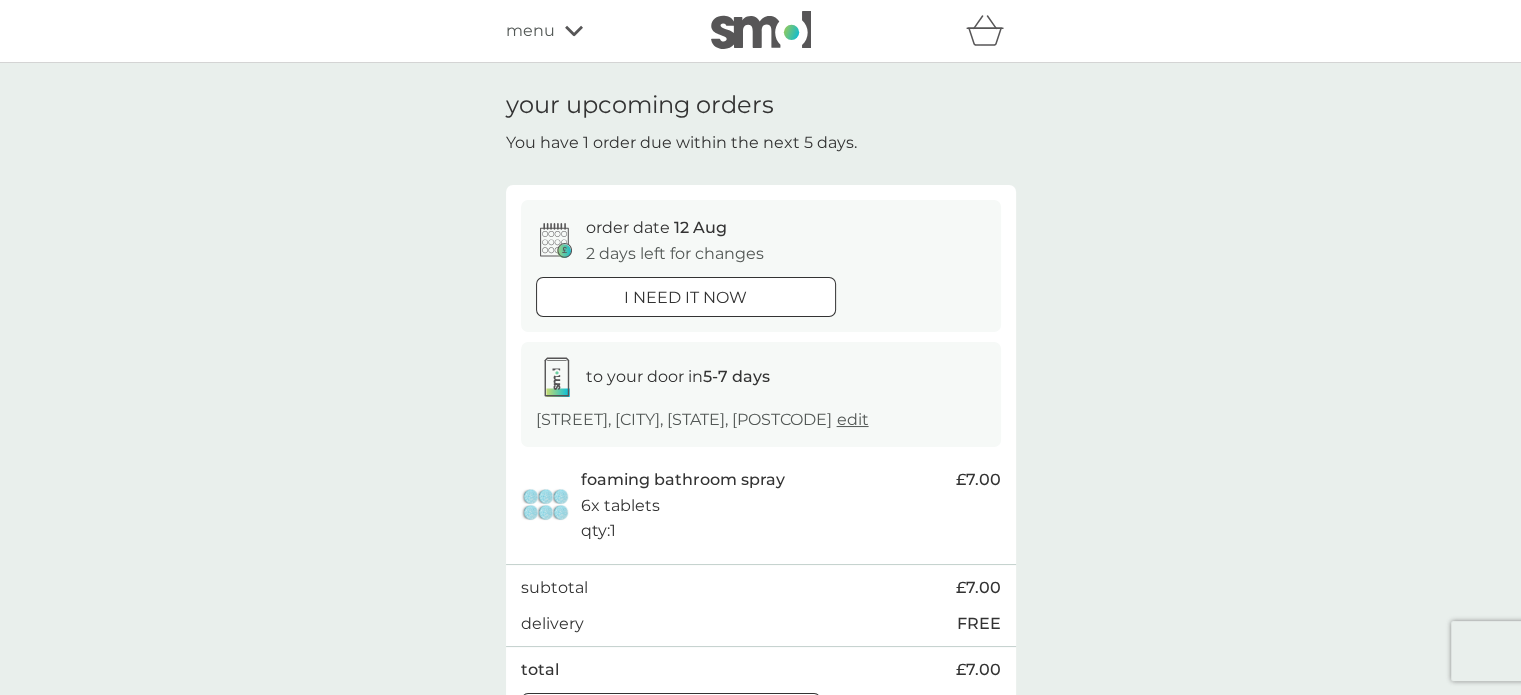 click 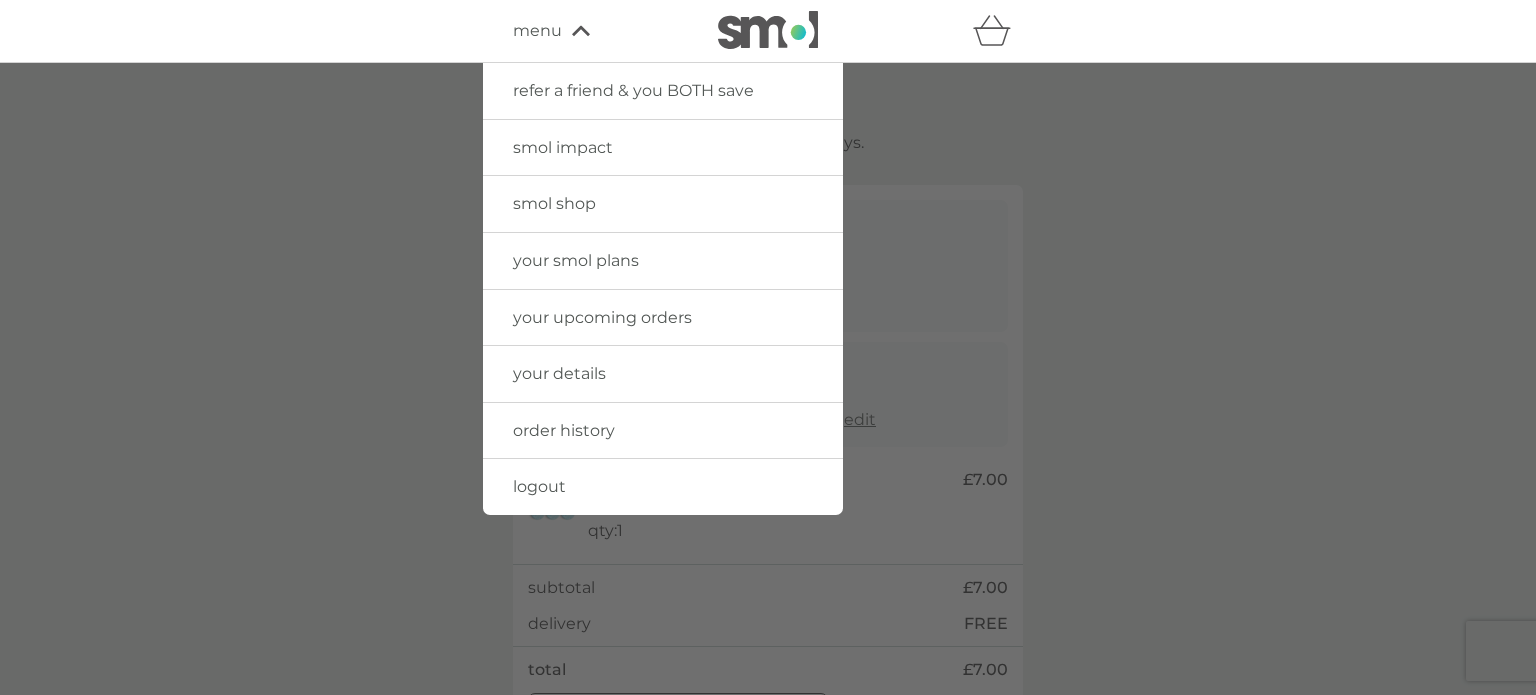 click on "your smol plans" at bounding box center [576, 260] 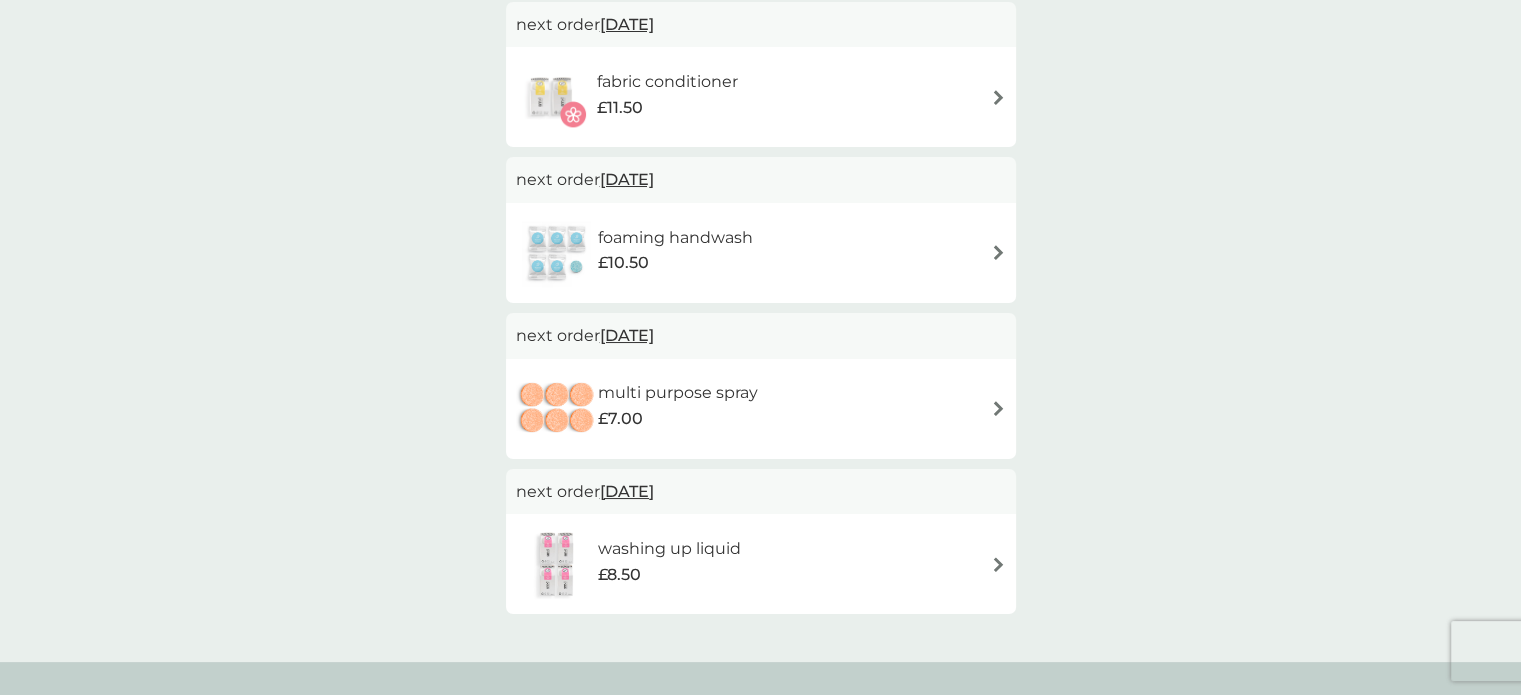 scroll, scrollTop: 600, scrollLeft: 0, axis: vertical 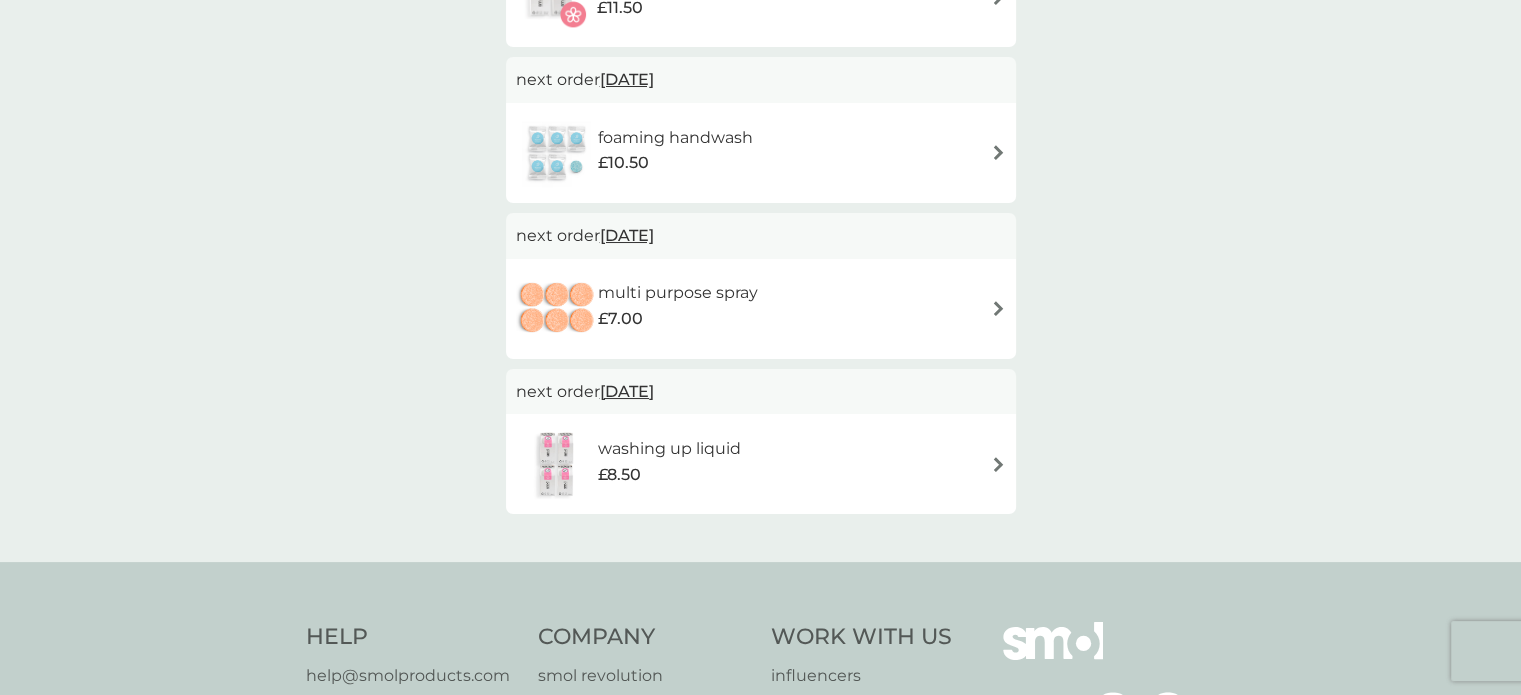 click at bounding box center (998, 464) 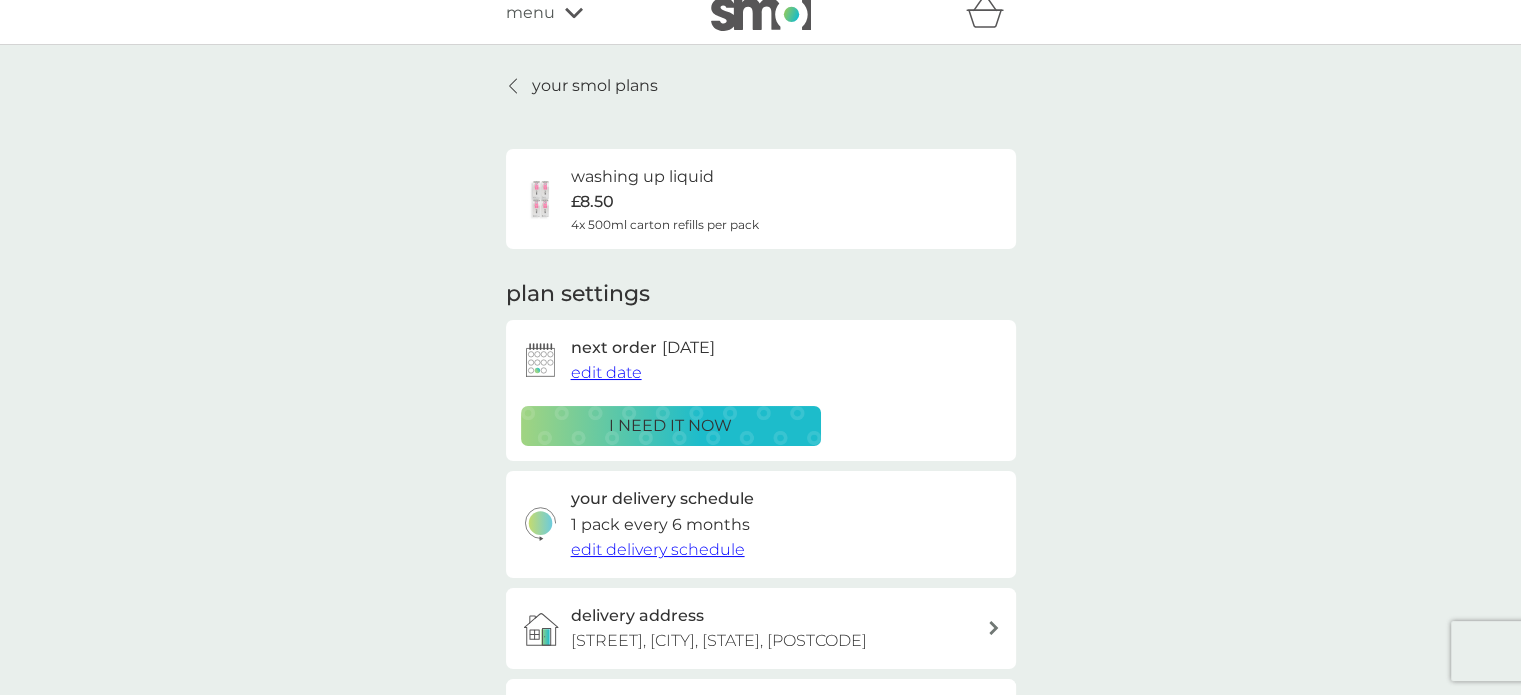 scroll, scrollTop: 0, scrollLeft: 0, axis: both 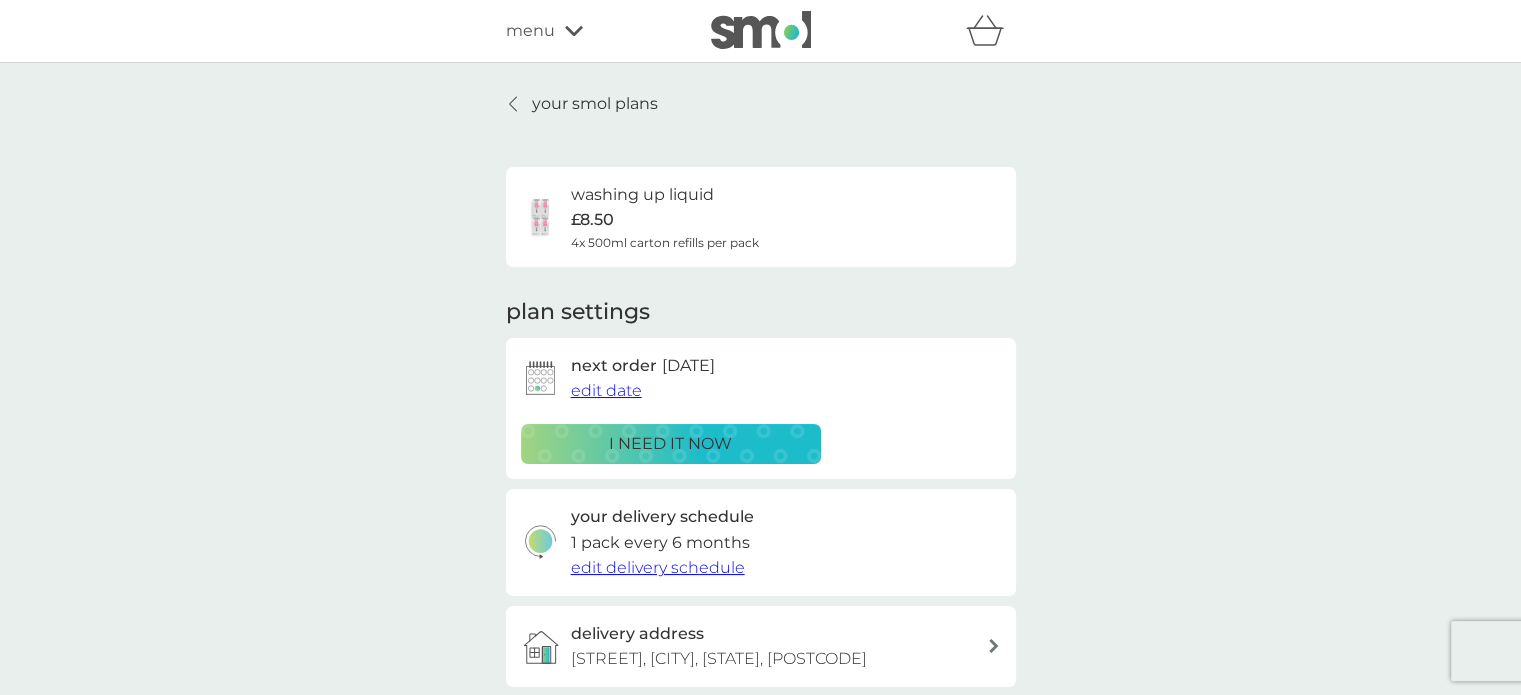 click on "i need it now" at bounding box center (670, 444) 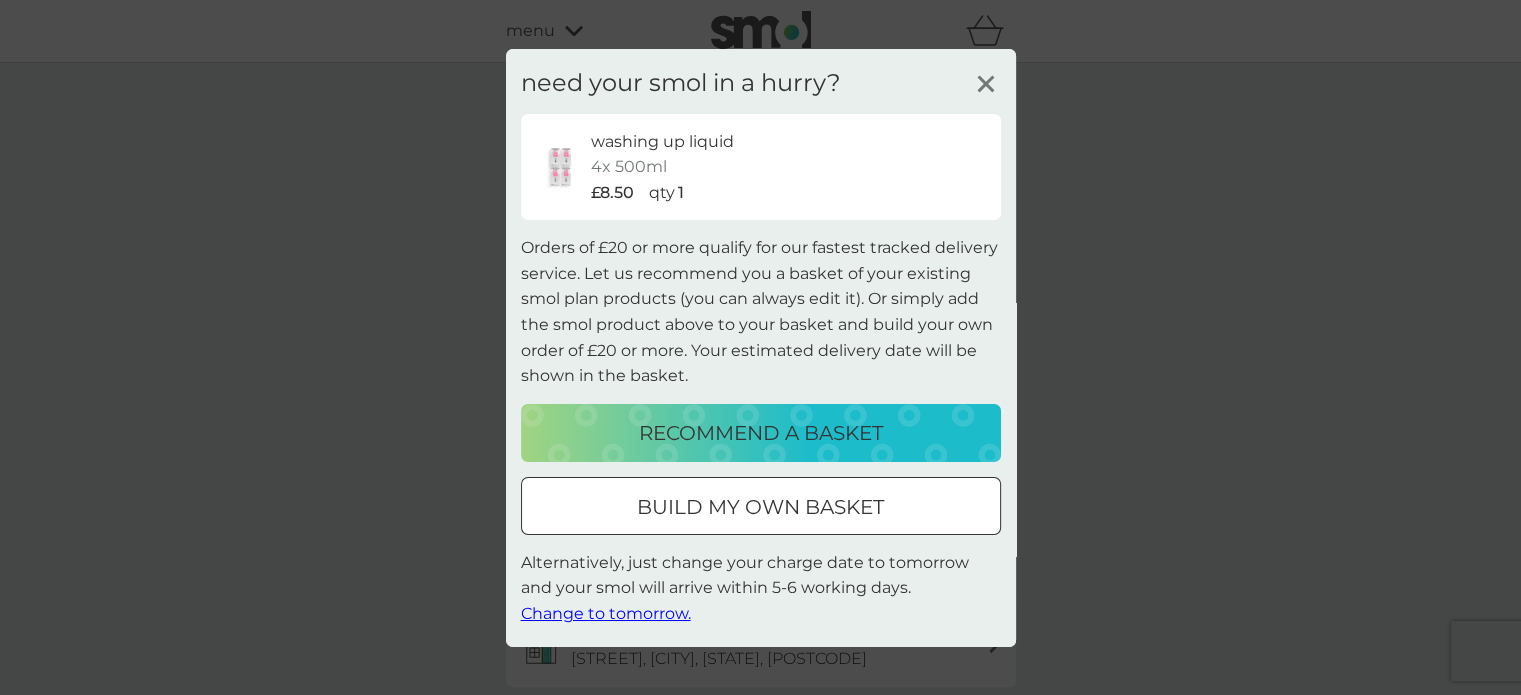click 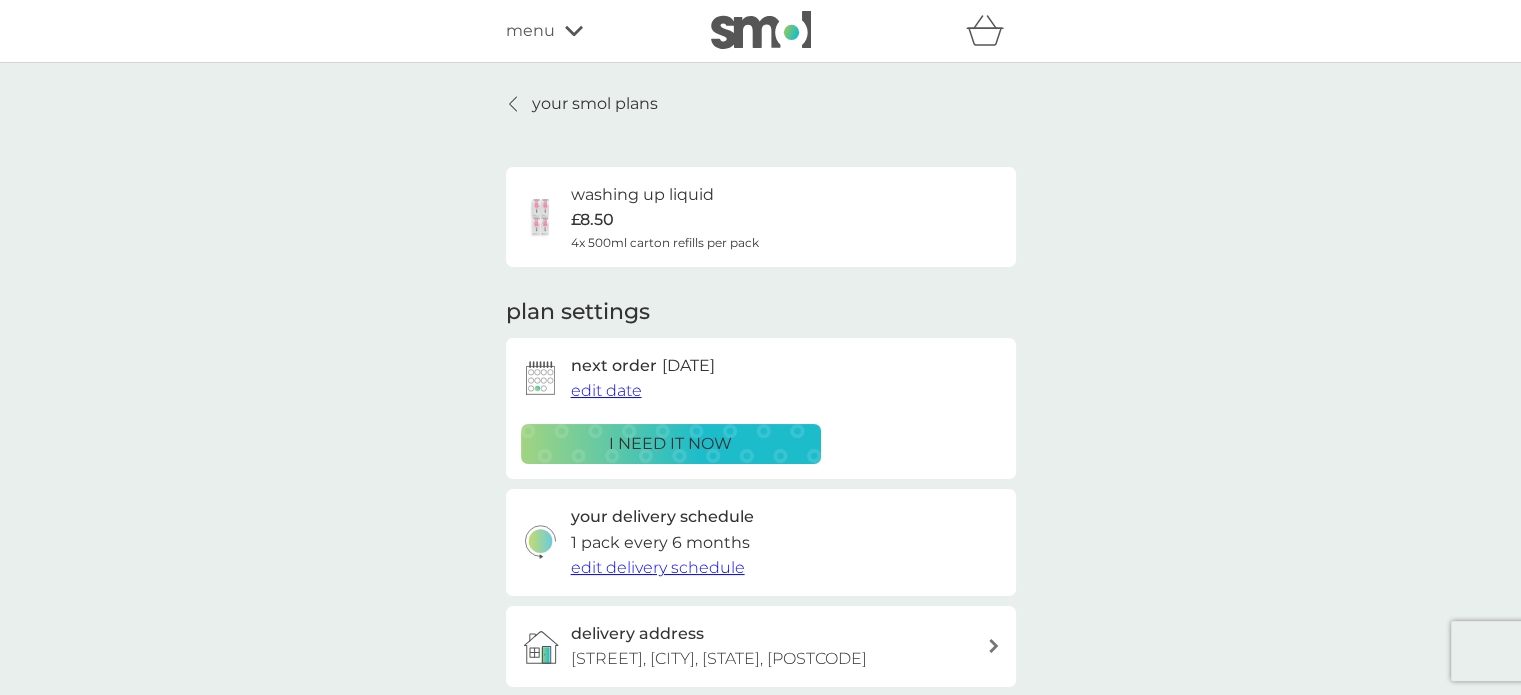 click on "edit date" at bounding box center (606, 390) 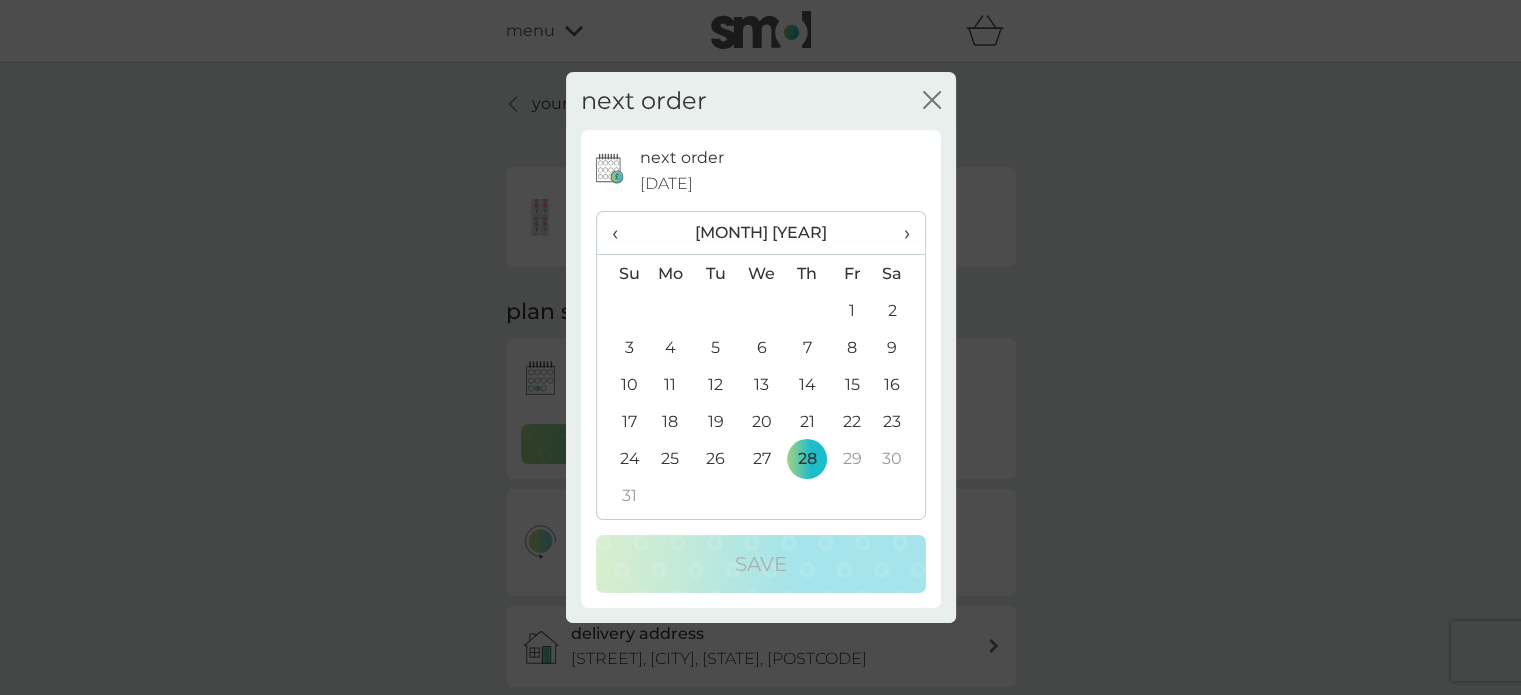 click on "close" 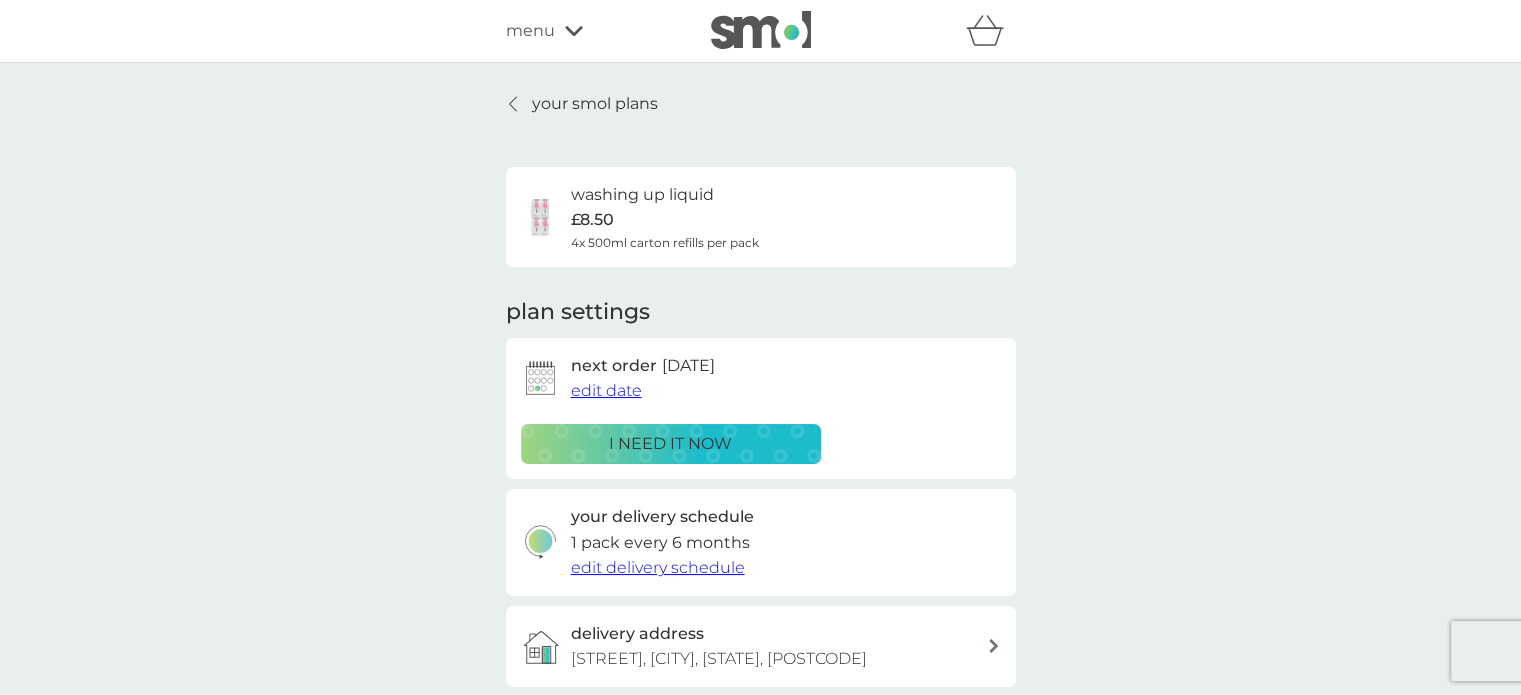 click on "menu" at bounding box center [530, 31] 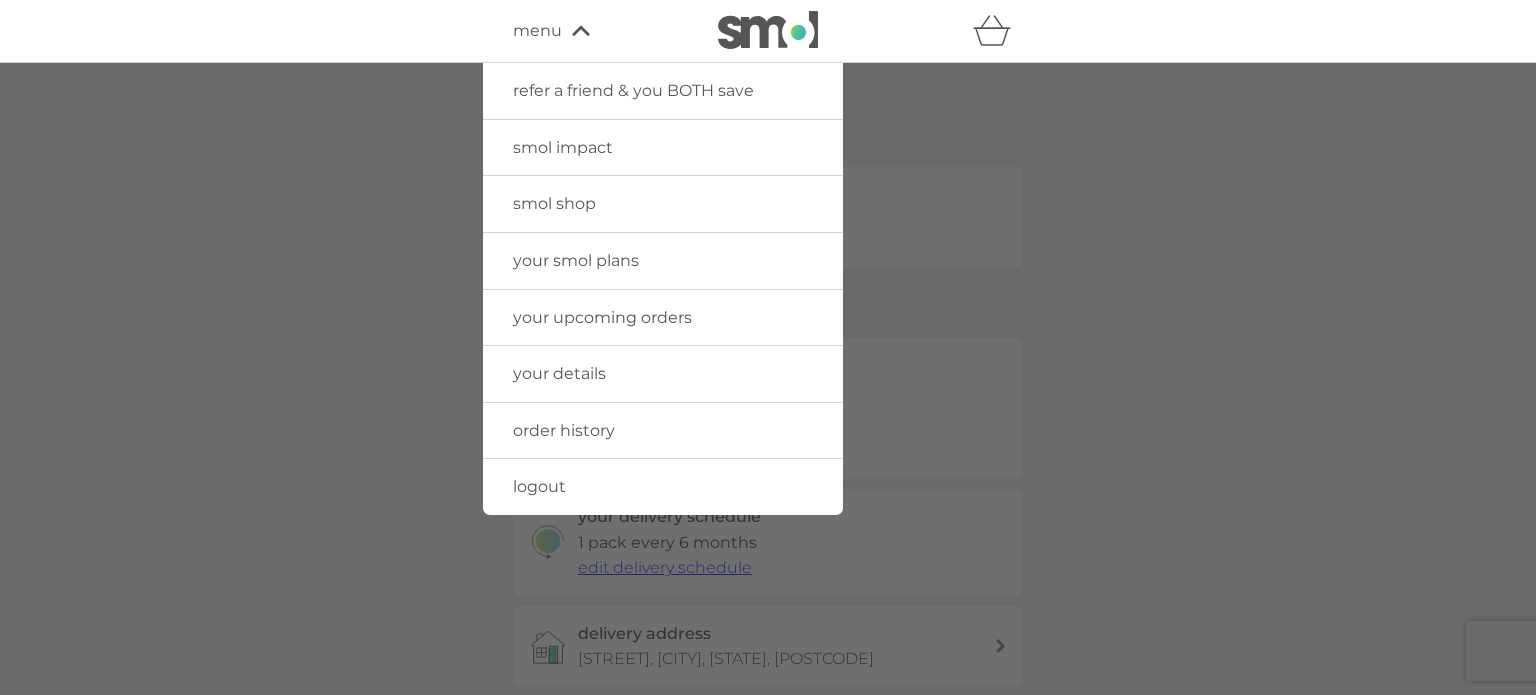 click on "your upcoming orders" at bounding box center (602, 317) 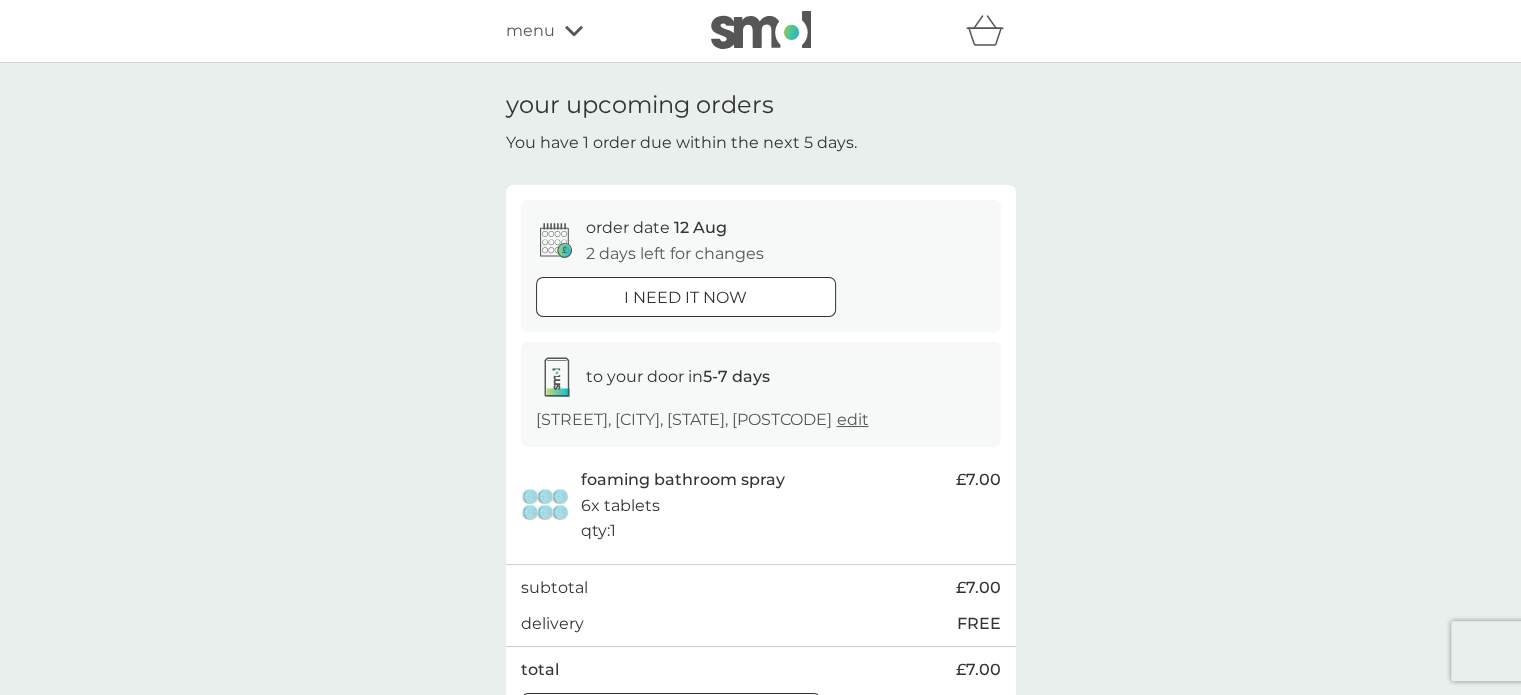 click 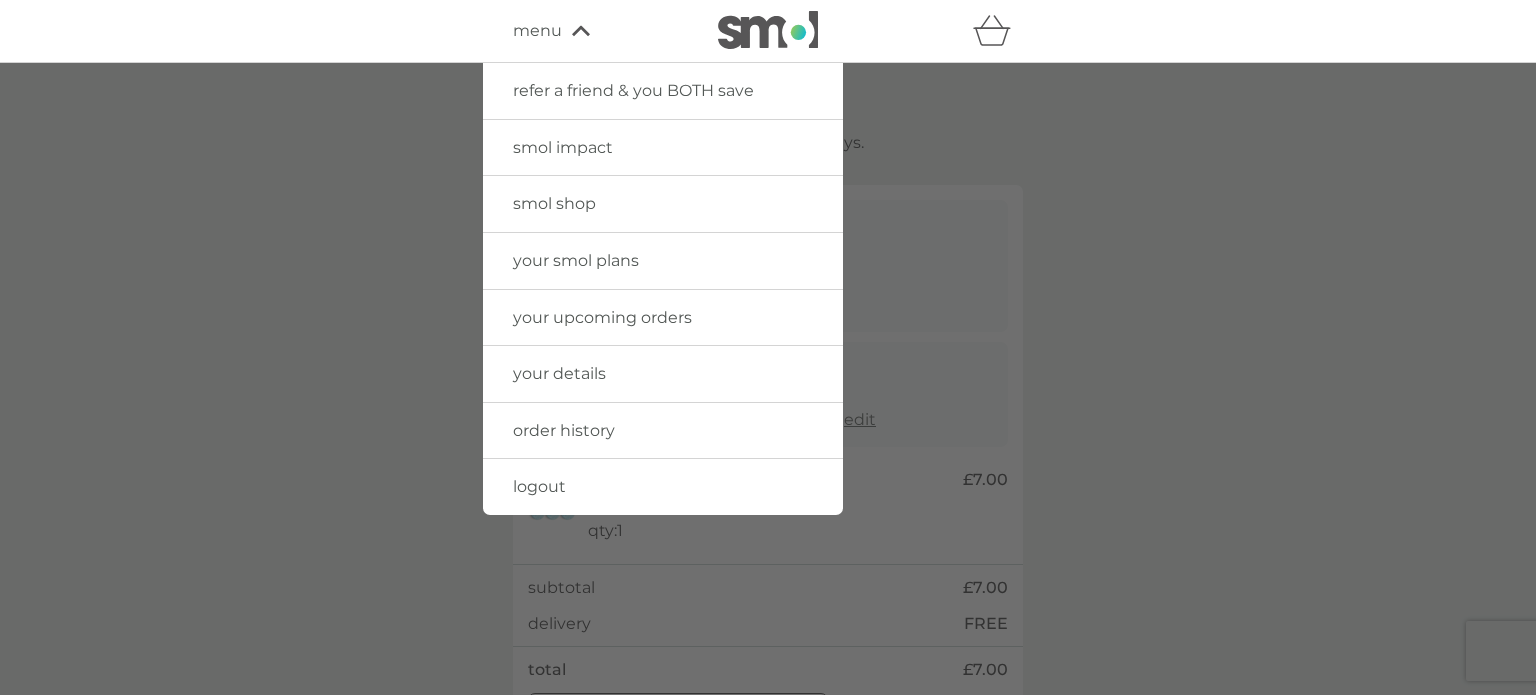 click on "your smol plans" at bounding box center [576, 260] 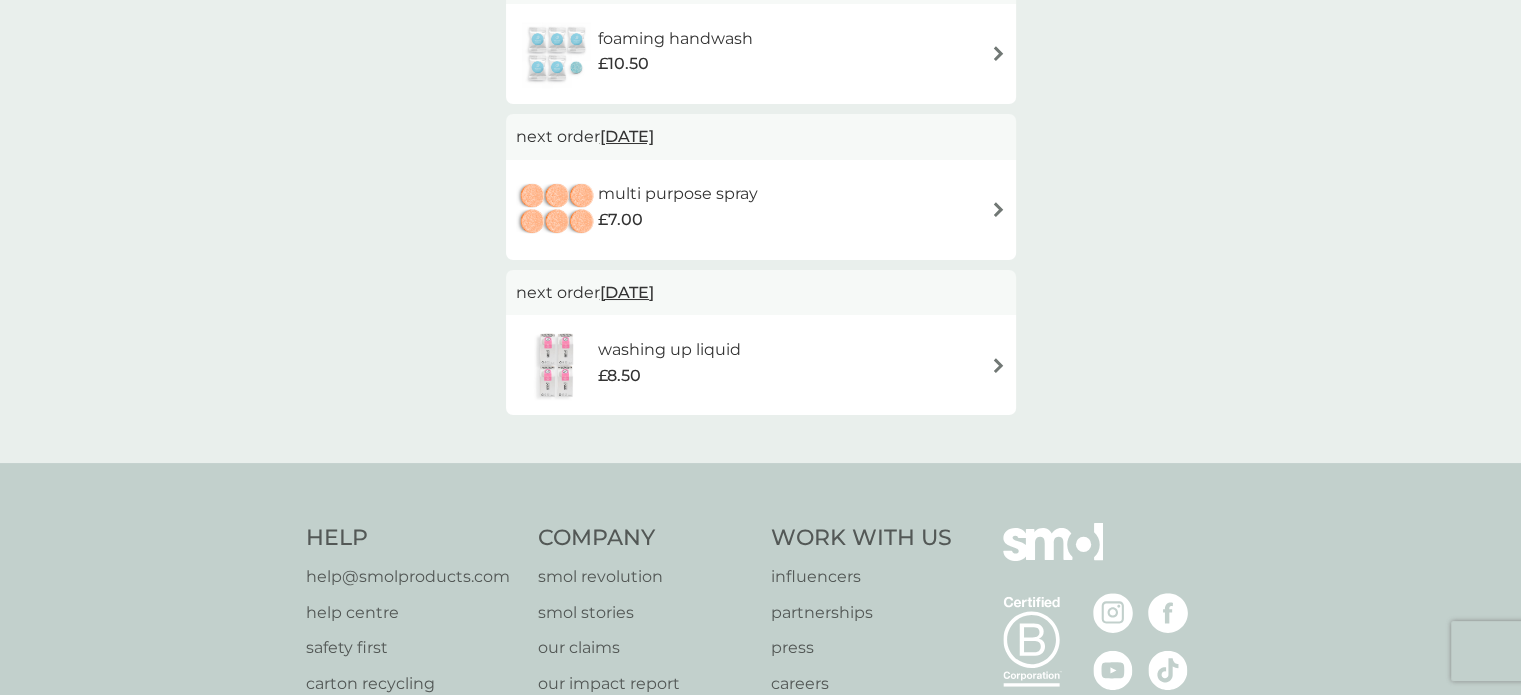 scroll, scrollTop: 700, scrollLeft: 0, axis: vertical 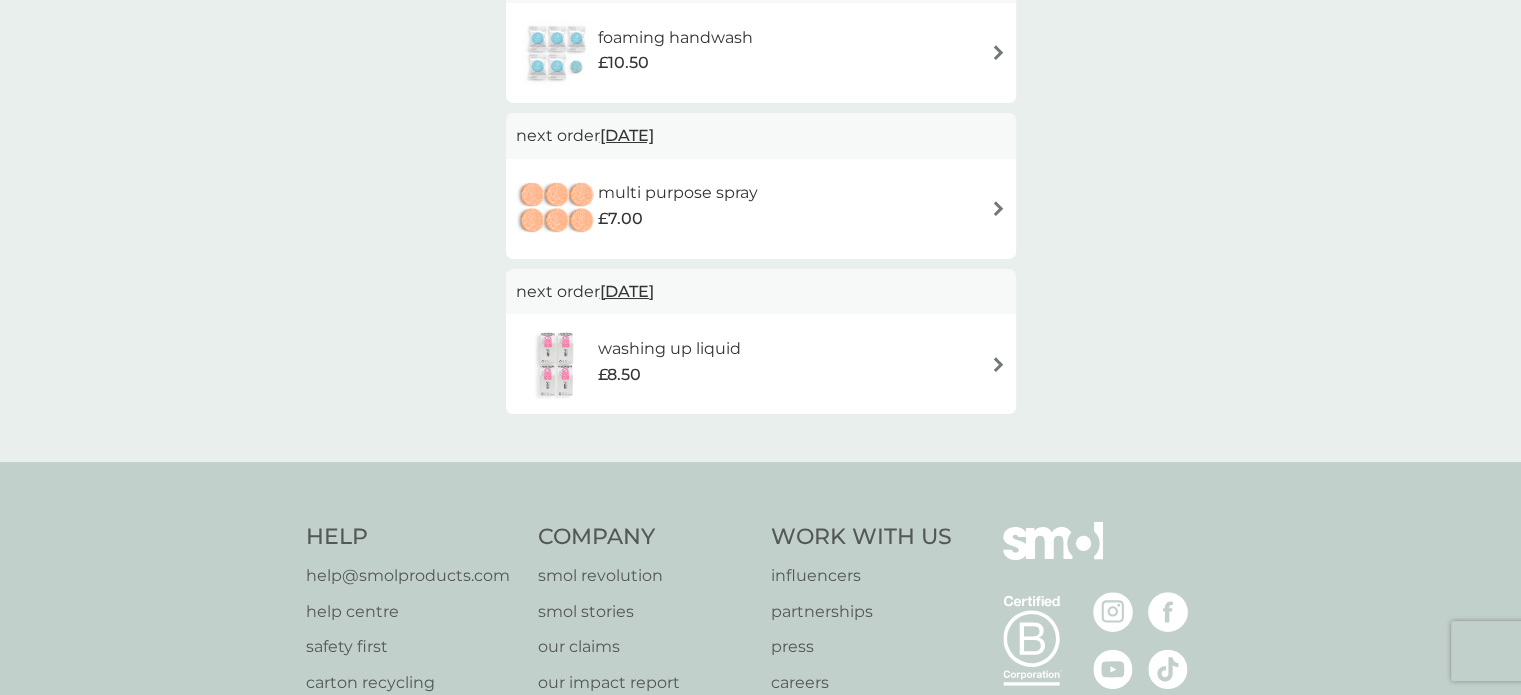 drag, startPoint x: 992, startPoint y: 361, endPoint x: 1104, endPoint y: 357, distance: 112.0714 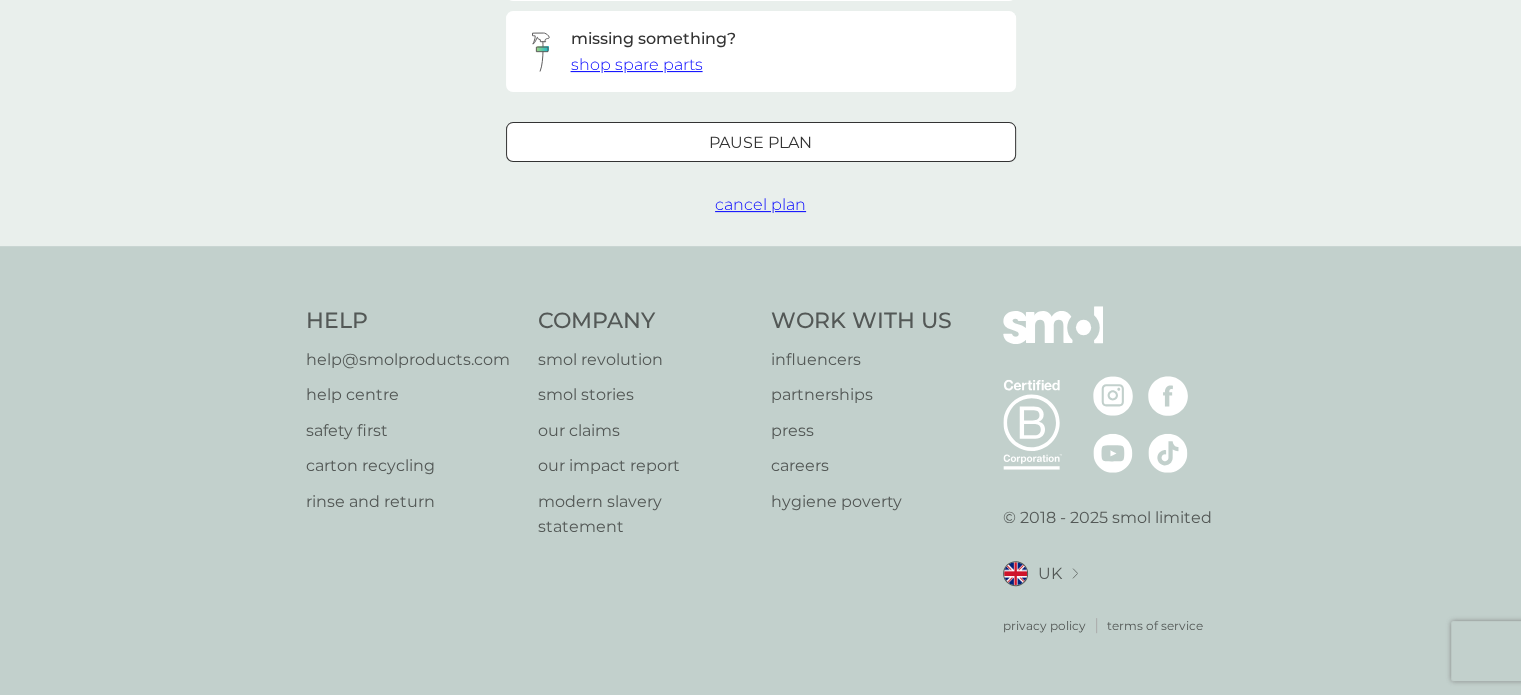 scroll, scrollTop: 0, scrollLeft: 0, axis: both 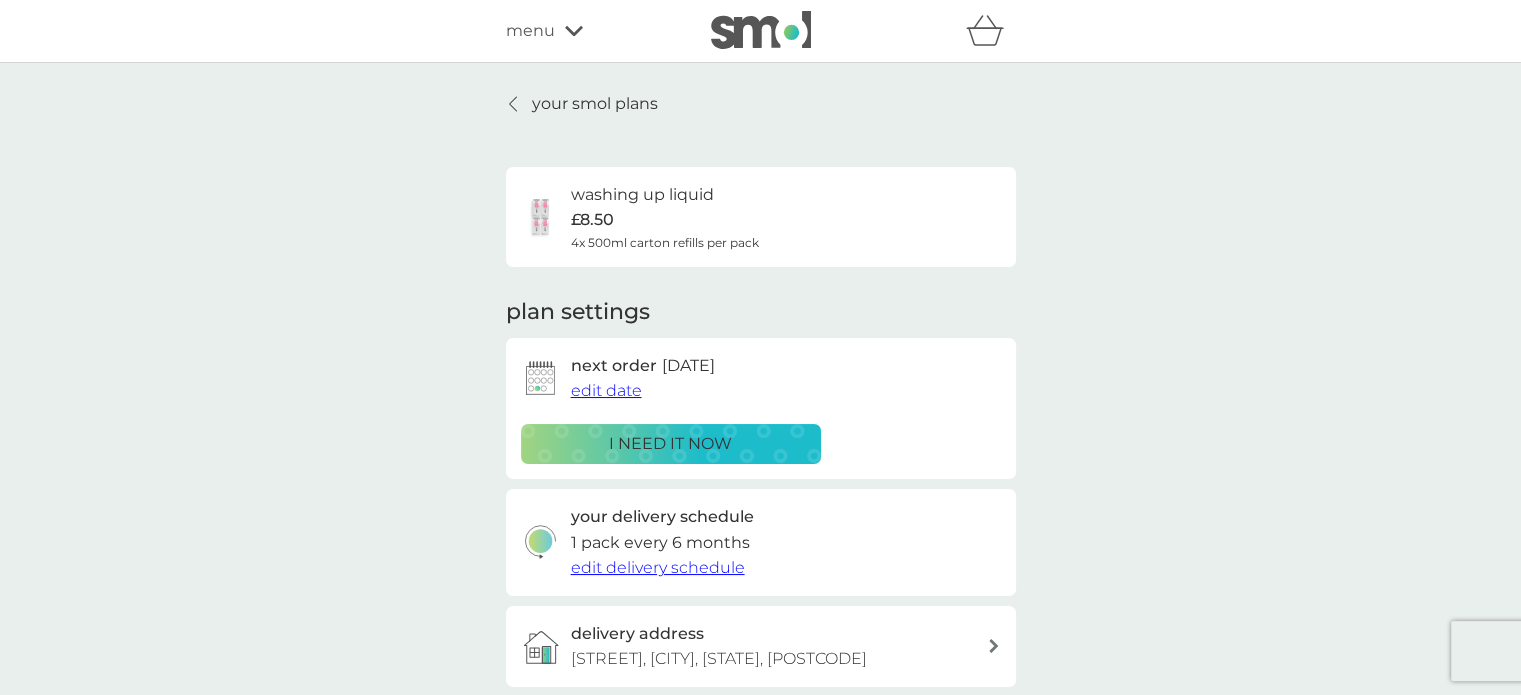 click on "edit date" at bounding box center (606, 390) 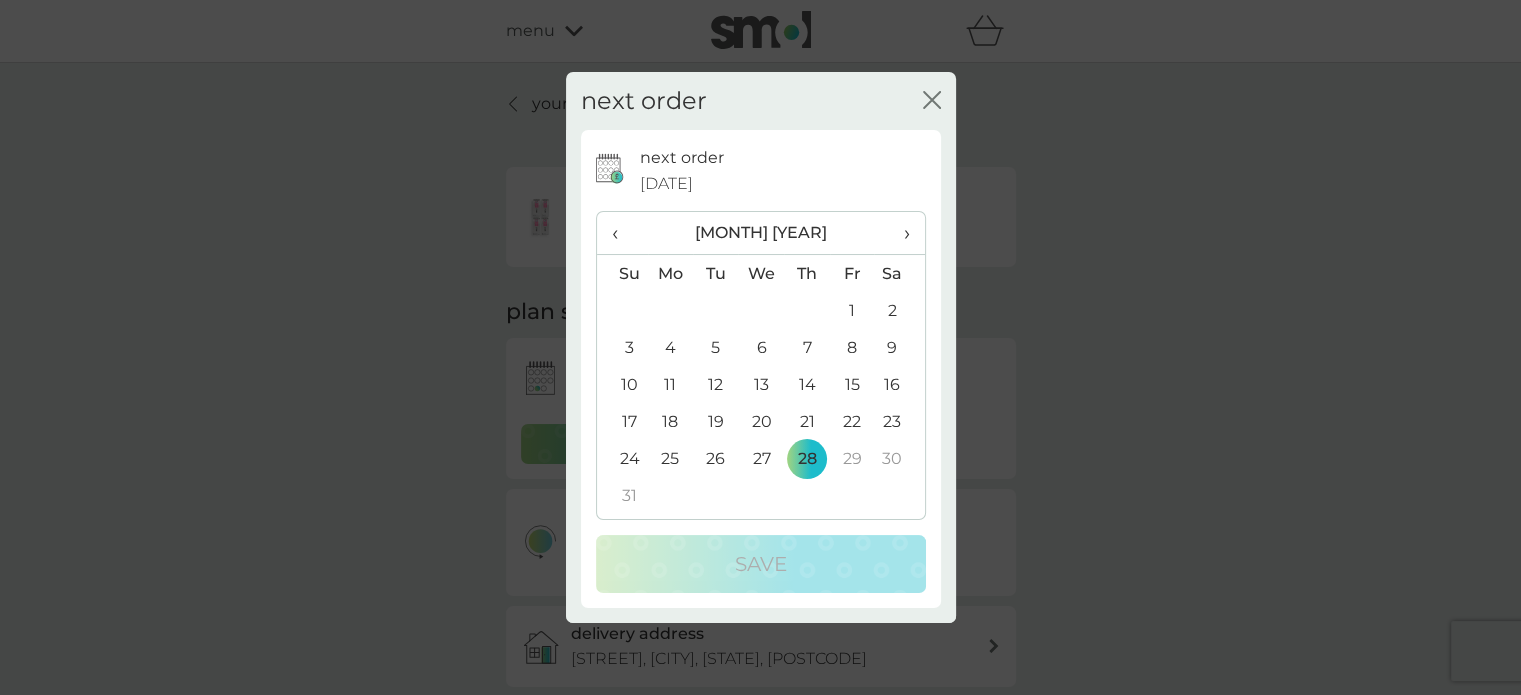 click on "‹" at bounding box center (622, 233) 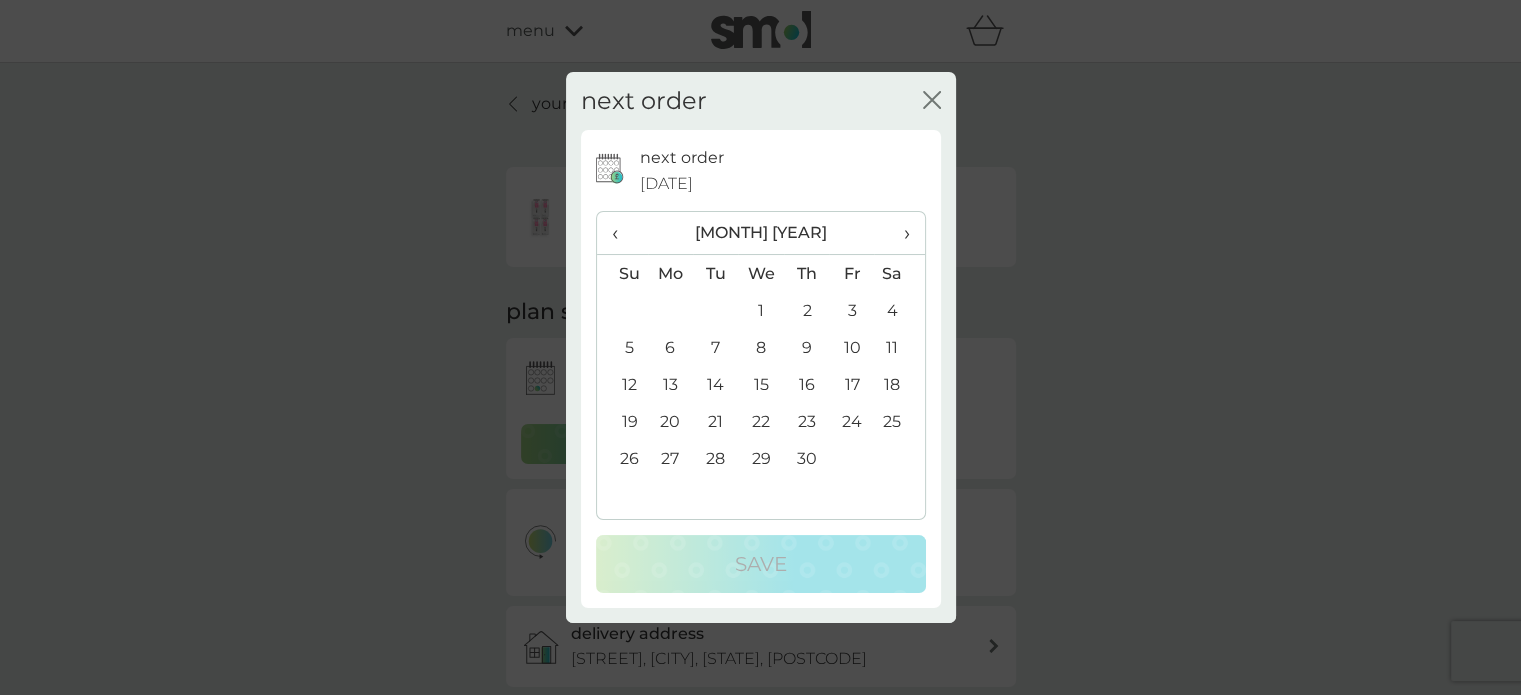 click on "‹" at bounding box center [622, 233] 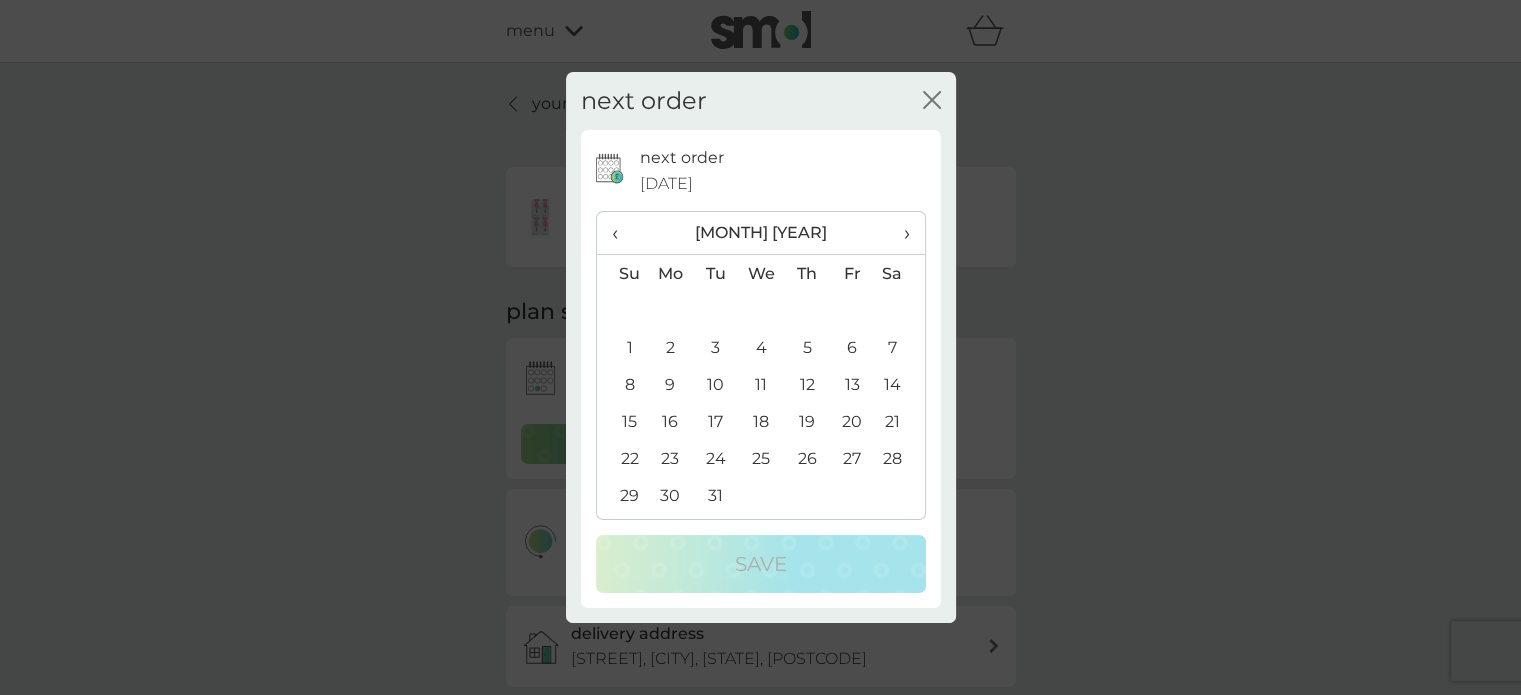 click on "‹" at bounding box center [622, 233] 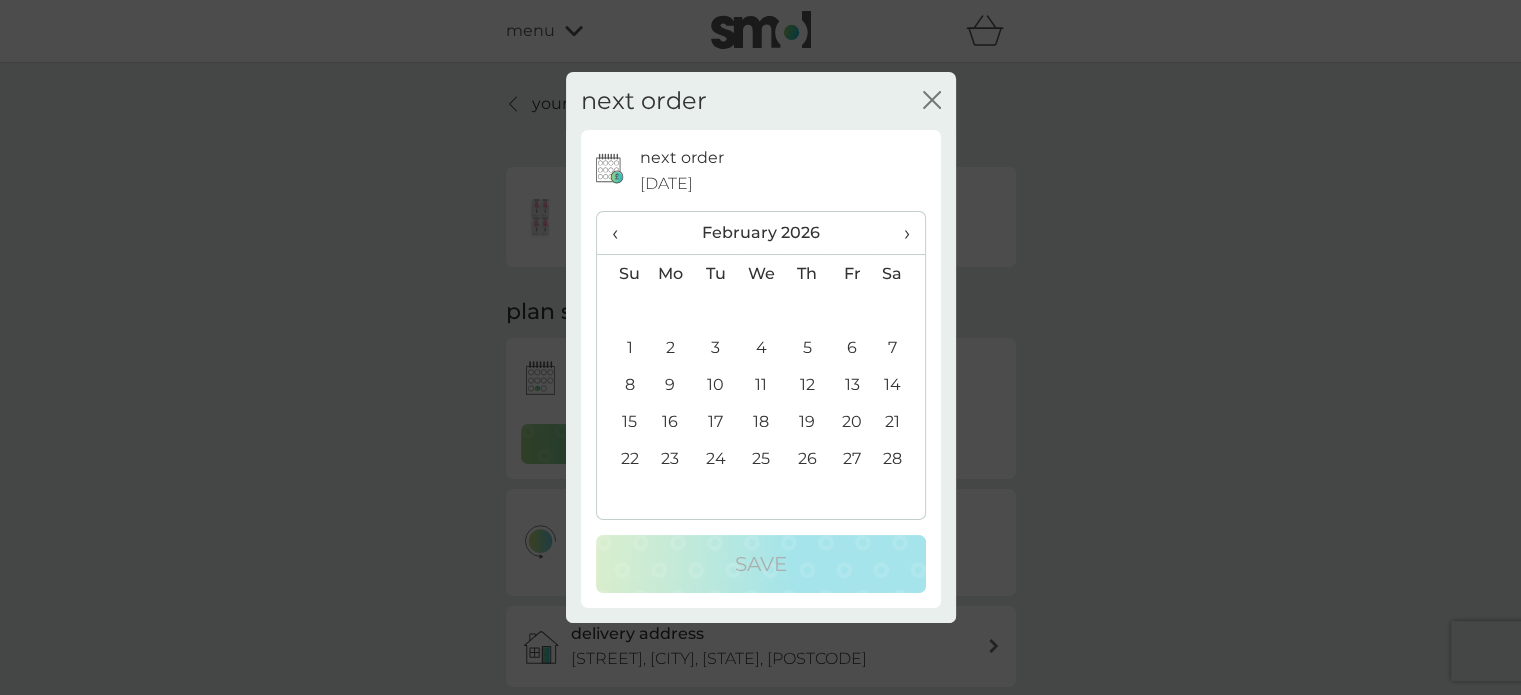 click on "‹" at bounding box center [622, 233] 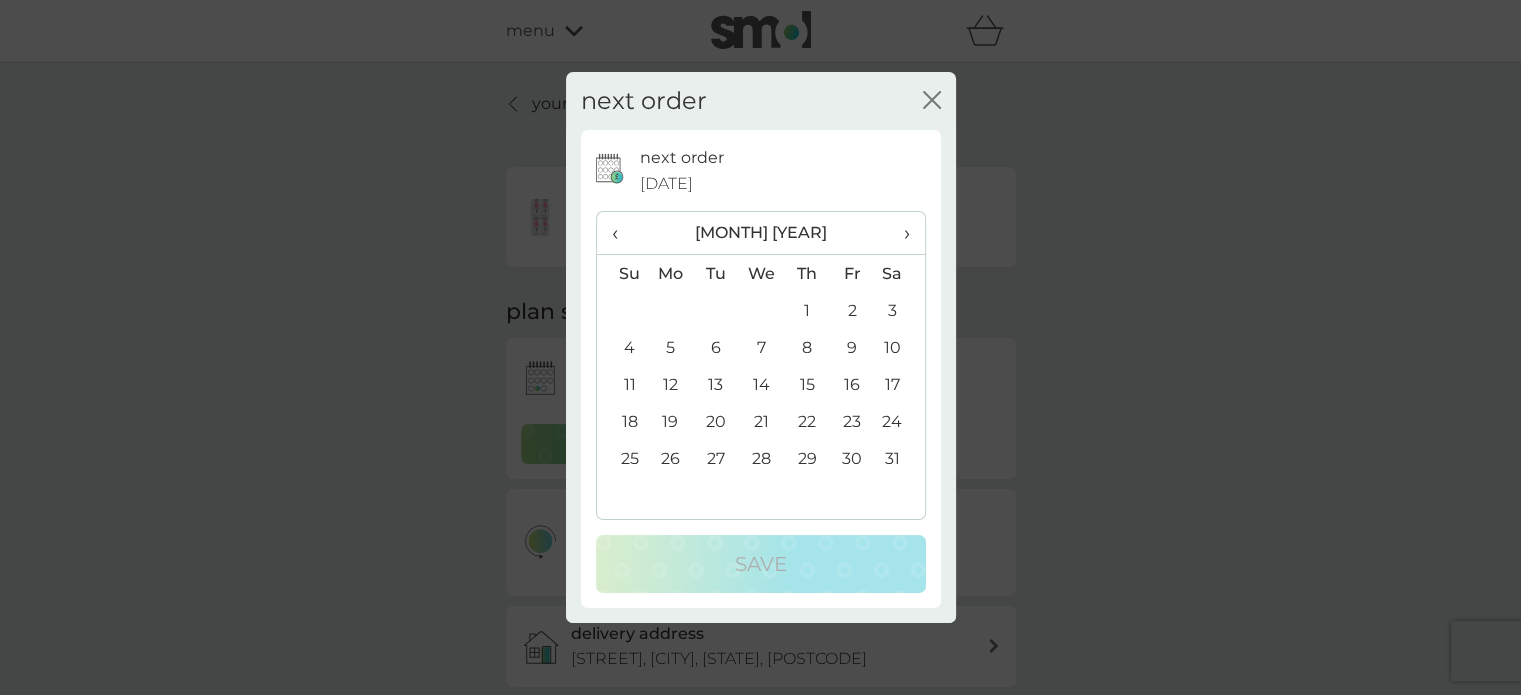click on "‹" at bounding box center [622, 233] 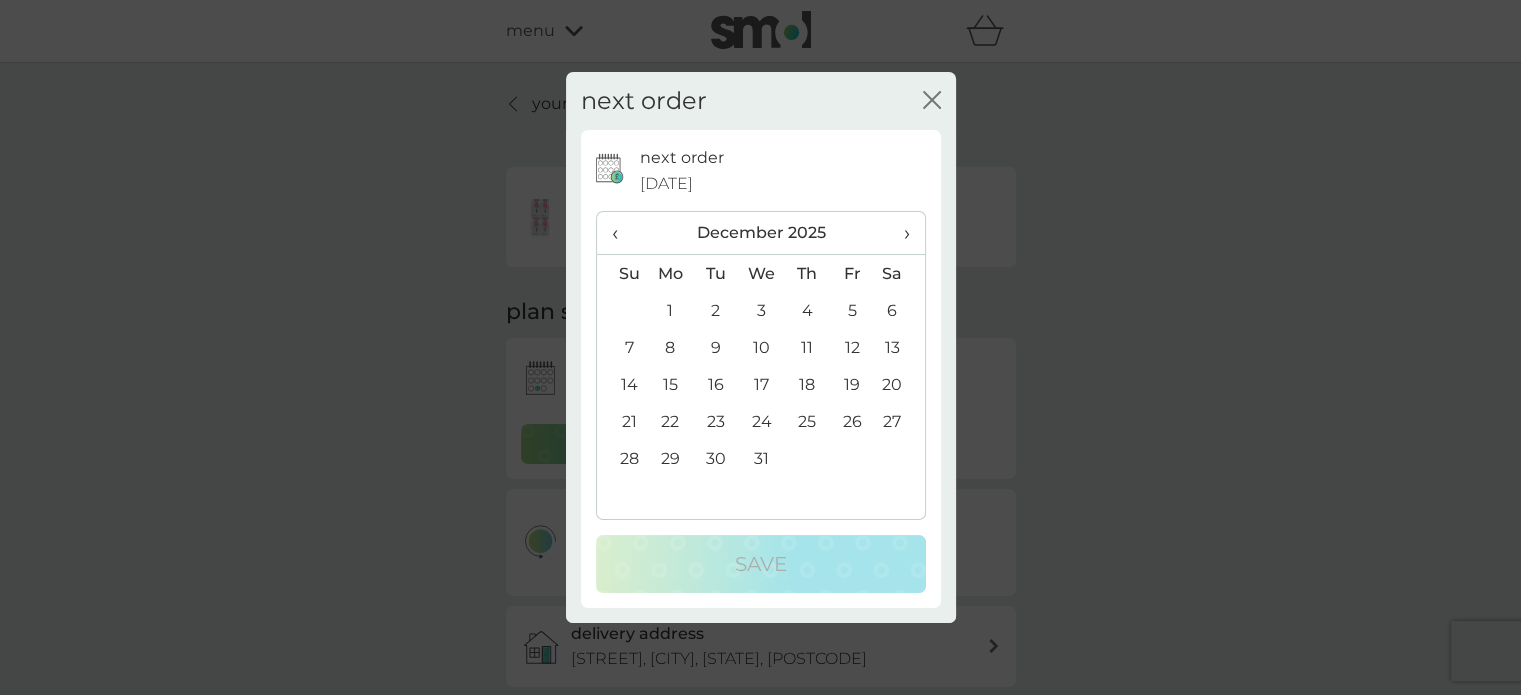 click on "‹" at bounding box center (622, 233) 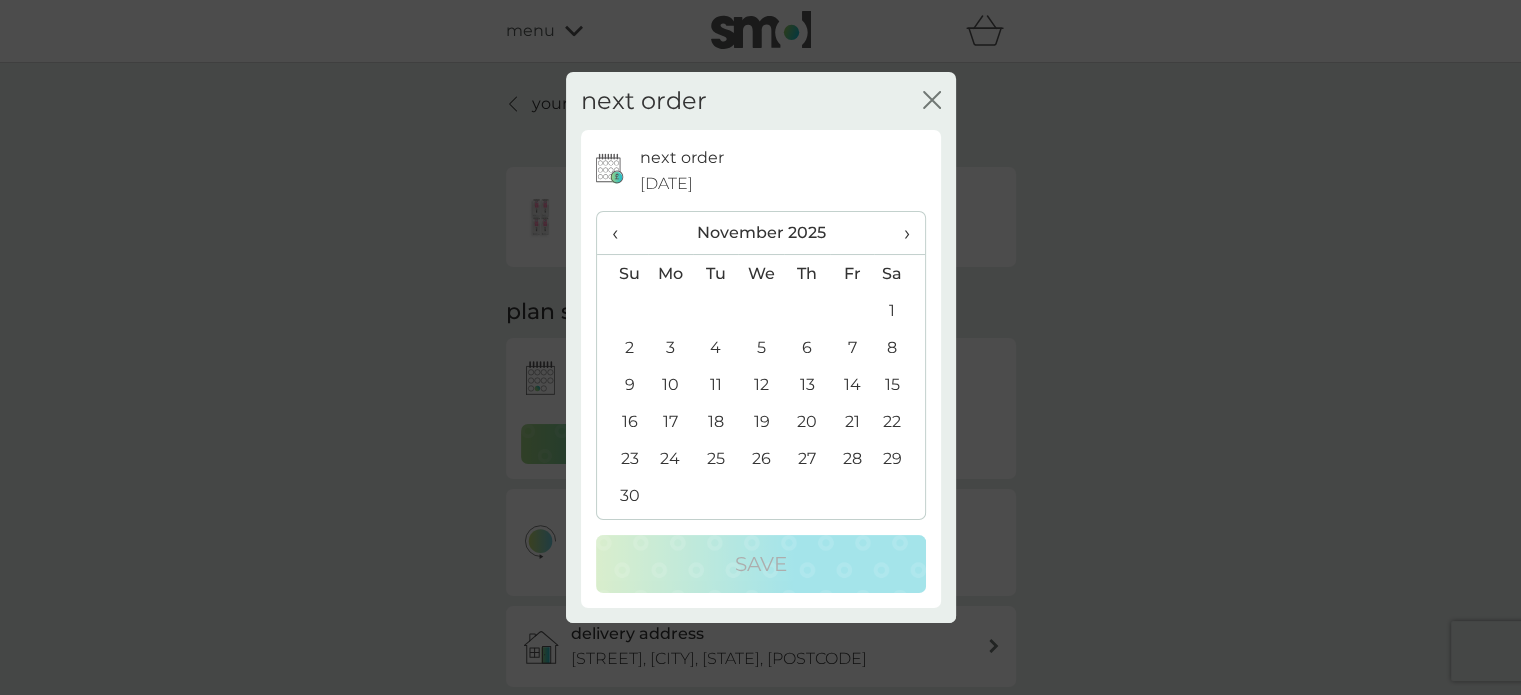 click on "‹" at bounding box center (622, 233) 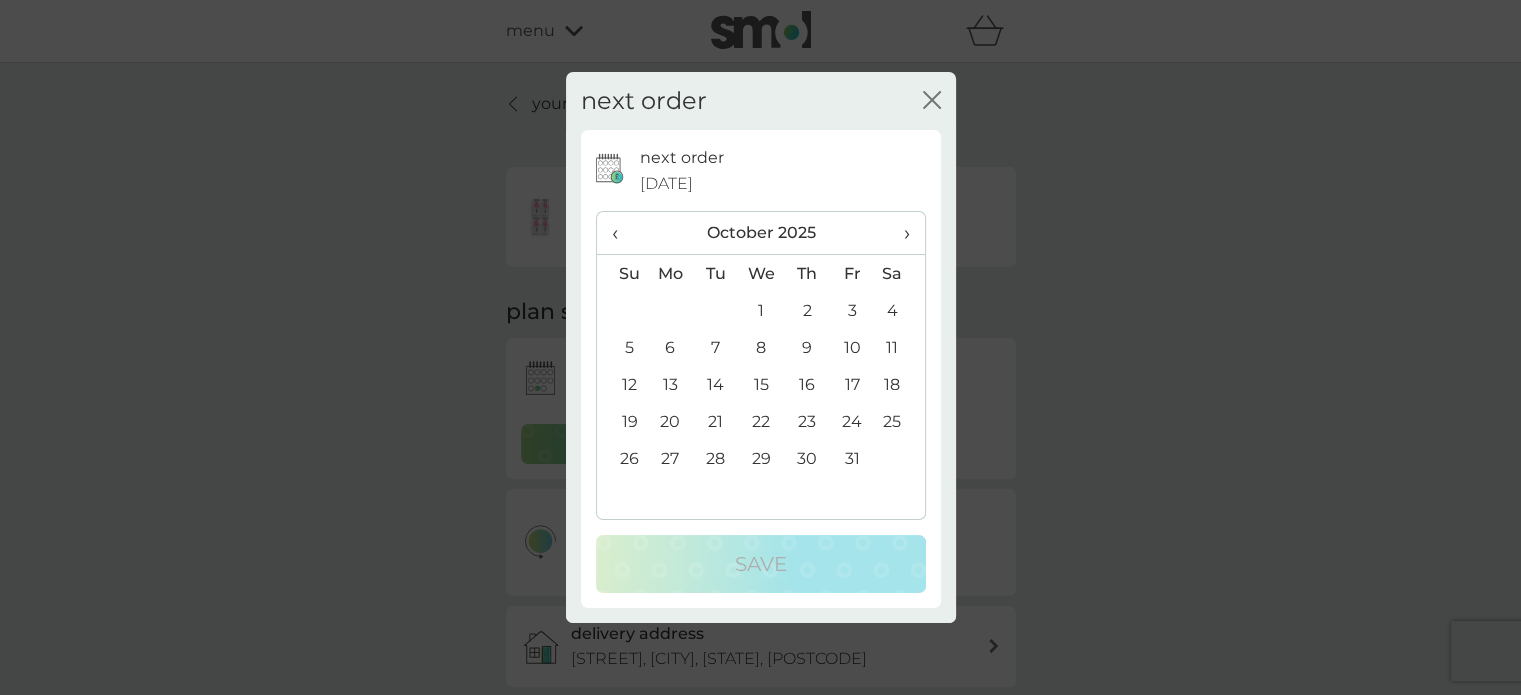 click on "‹" at bounding box center (622, 233) 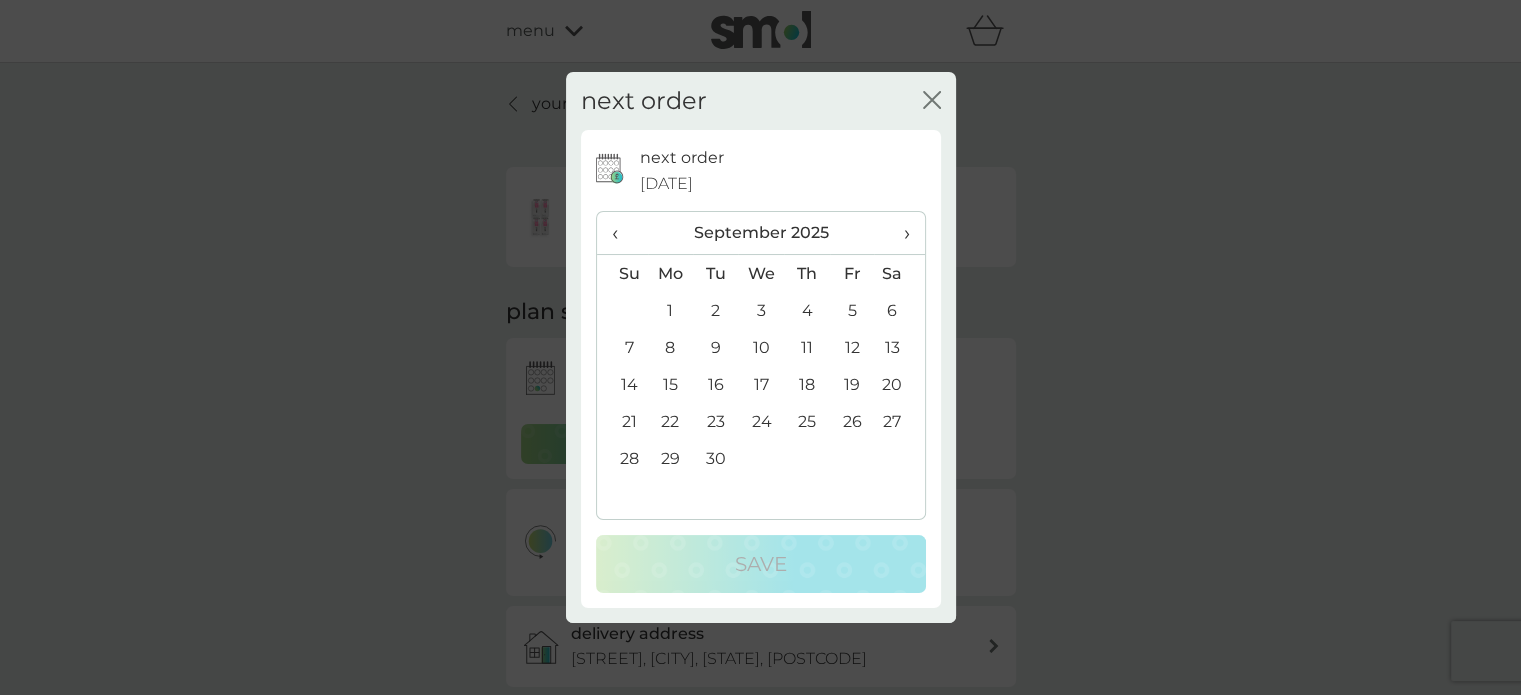 click on "‹" at bounding box center (622, 233) 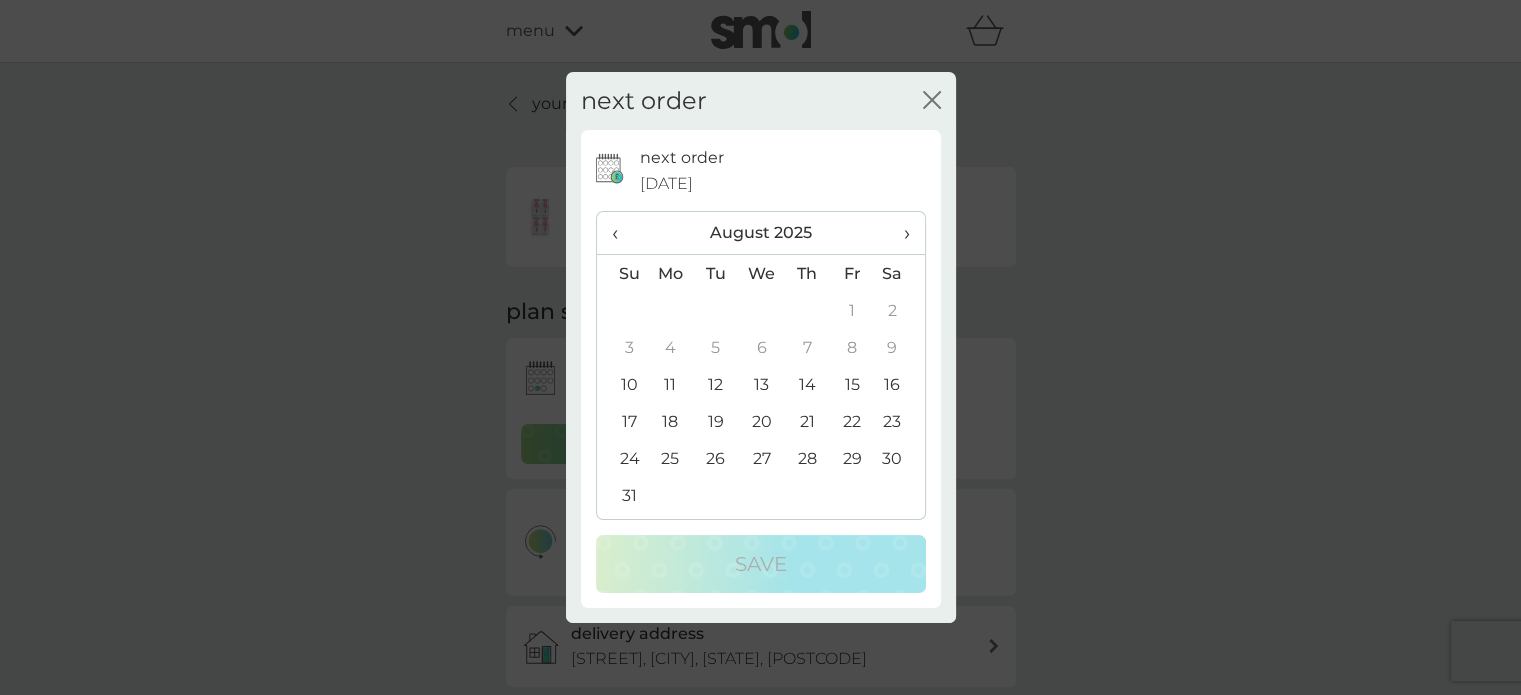 click on "12" at bounding box center [715, 384] 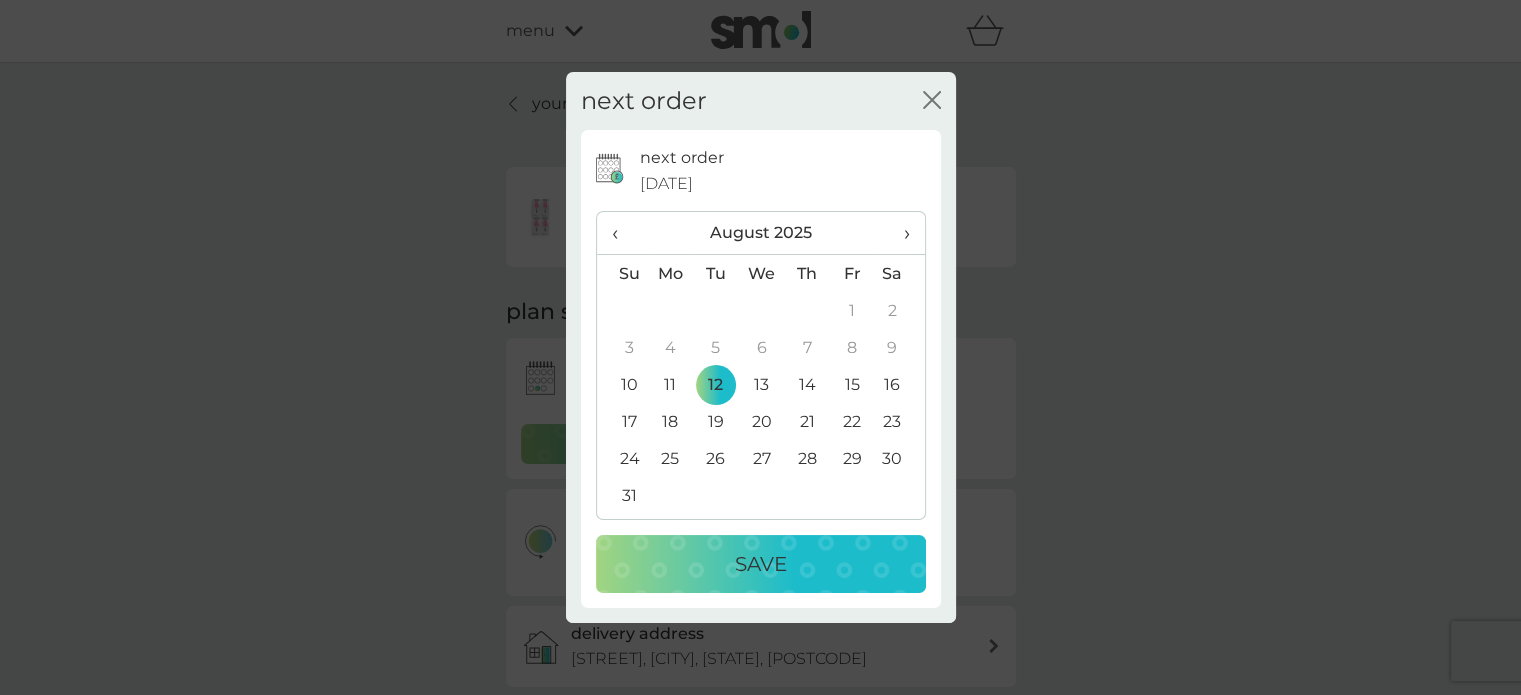 click on "Save" at bounding box center [761, 564] 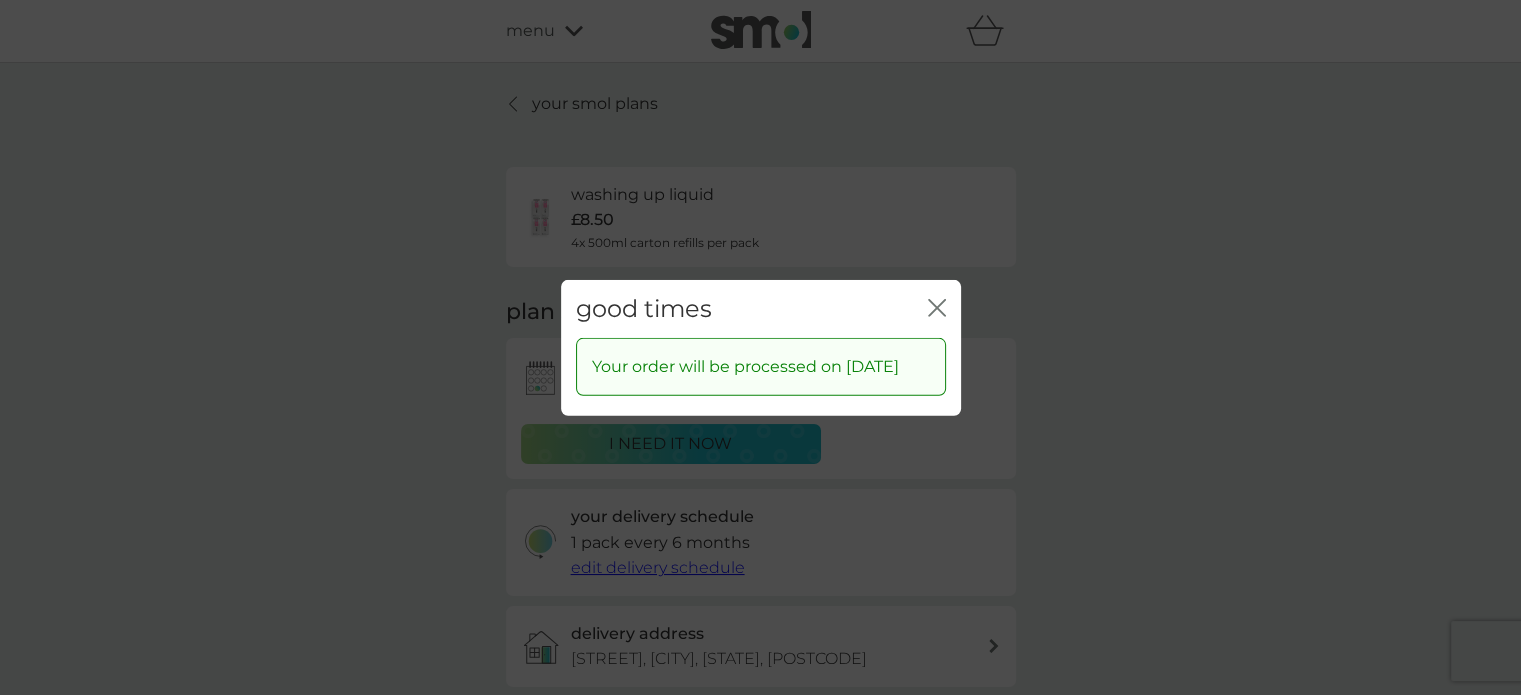 click on "close" 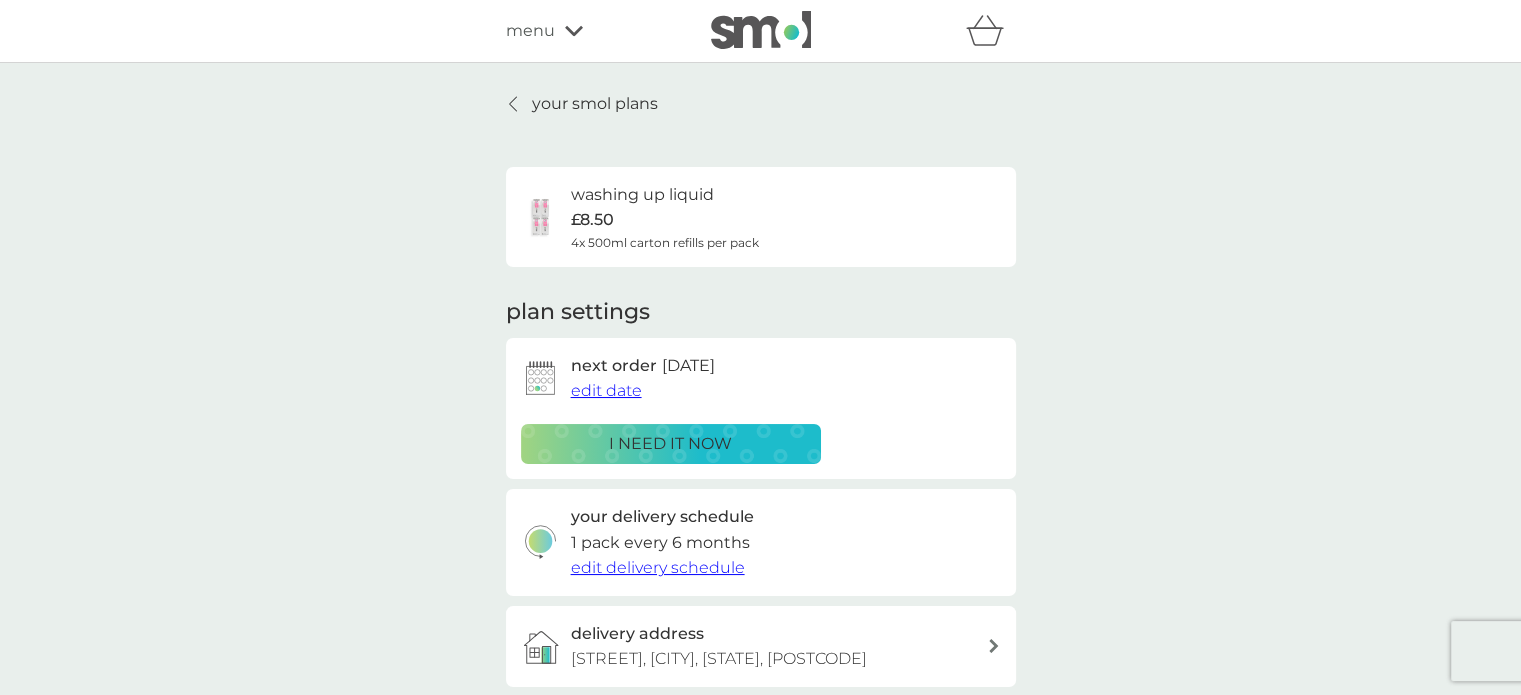 click on "menu" at bounding box center [591, 31] 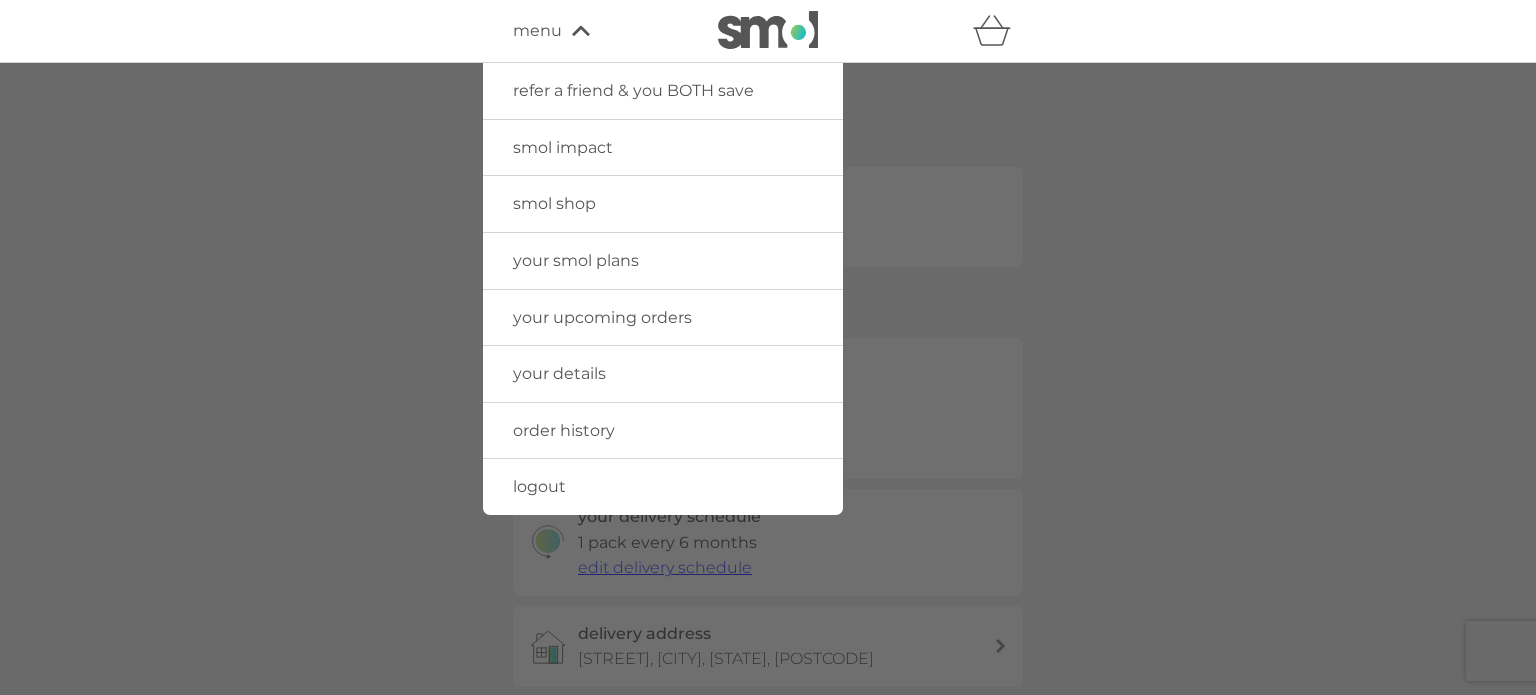 click on "your upcoming orders" at bounding box center (602, 317) 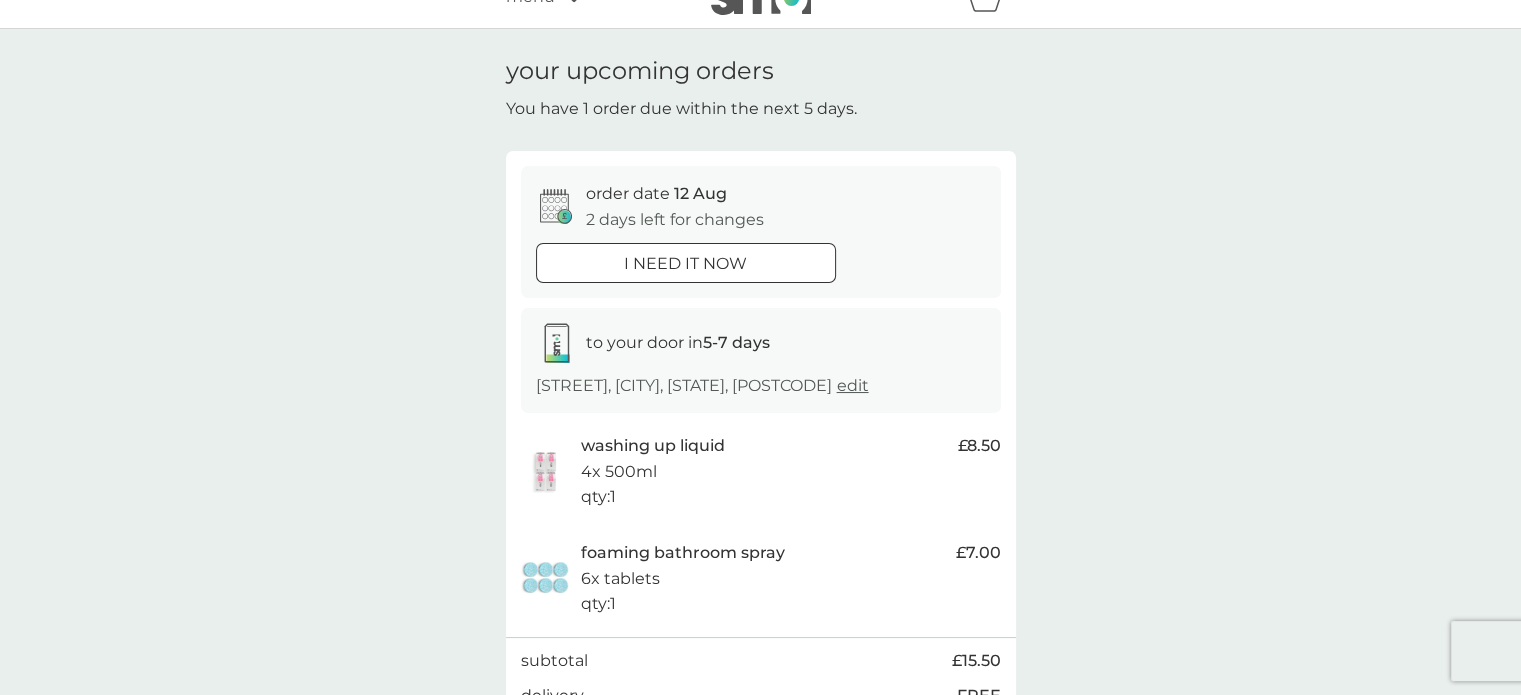 scroll, scrollTop: 0, scrollLeft: 0, axis: both 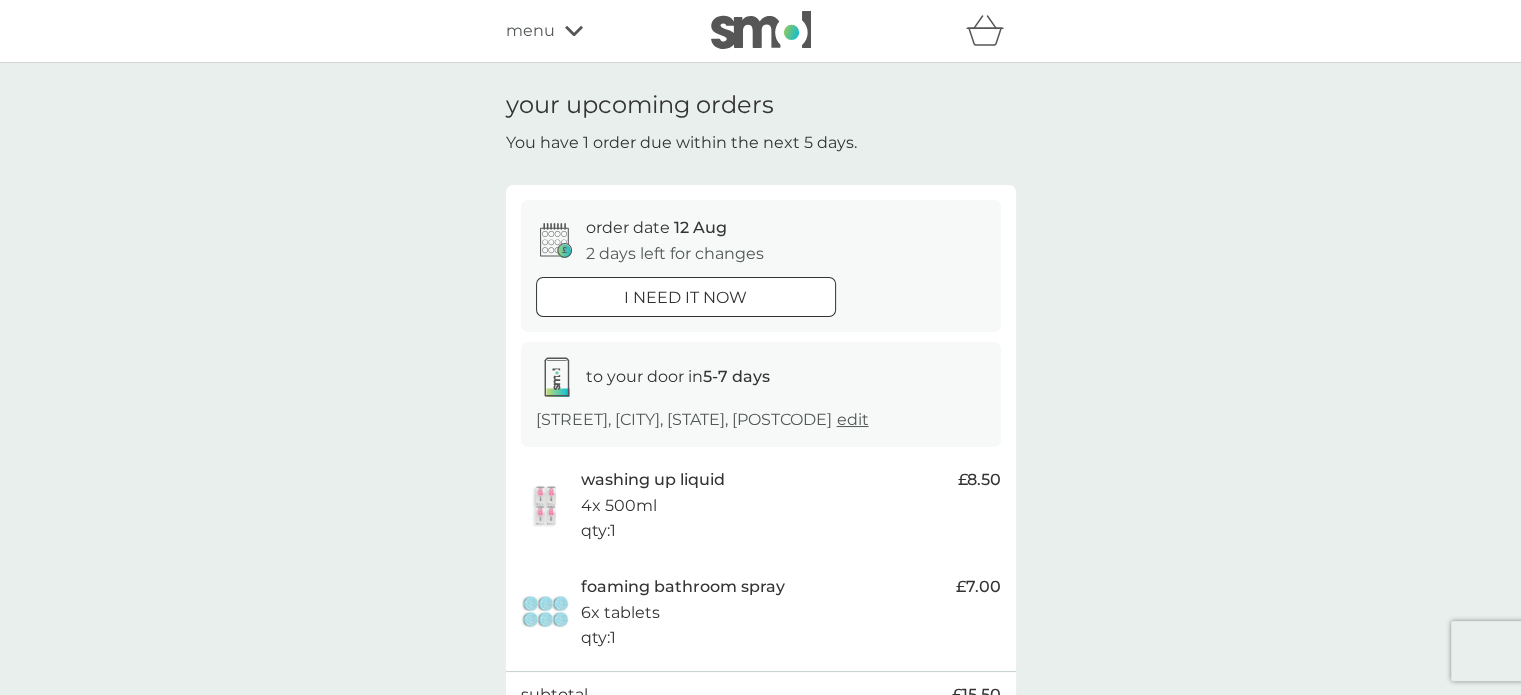 click 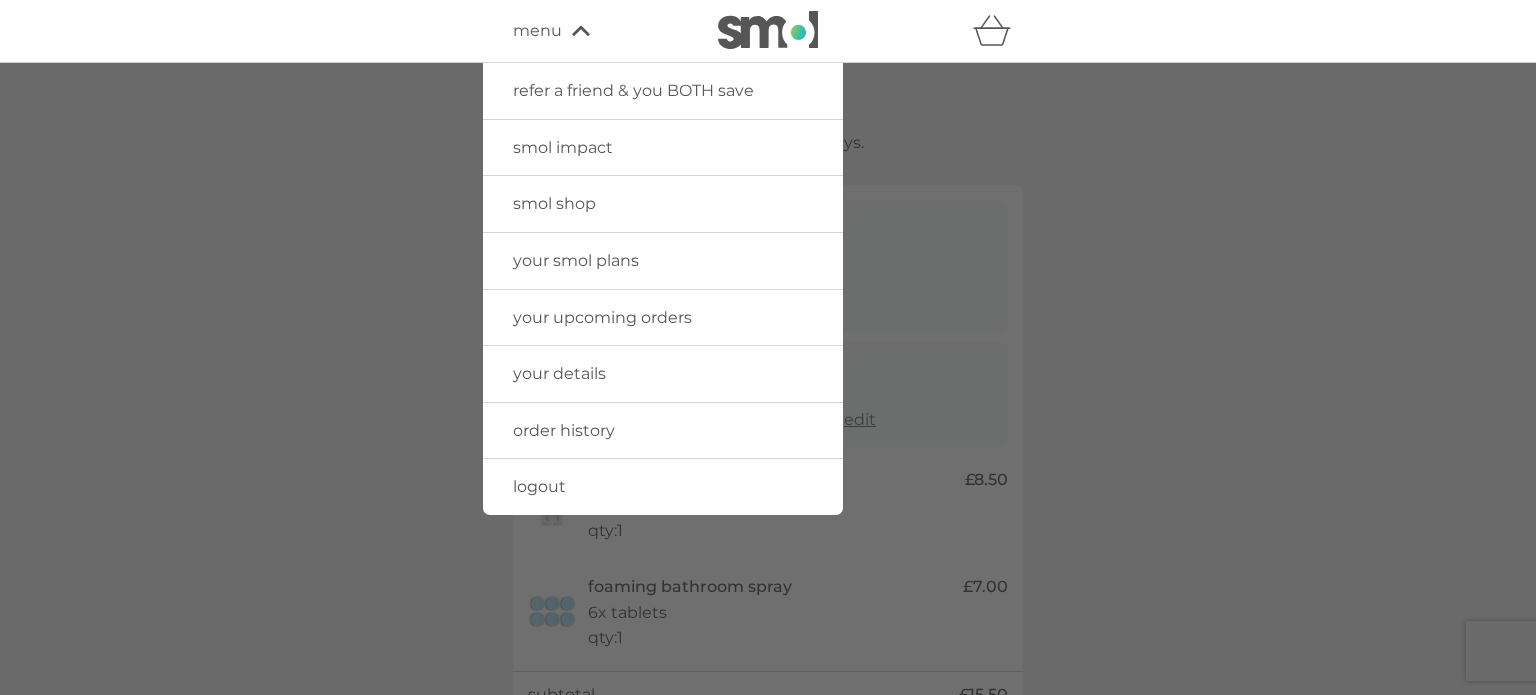 click on "your smol plans" at bounding box center [576, 260] 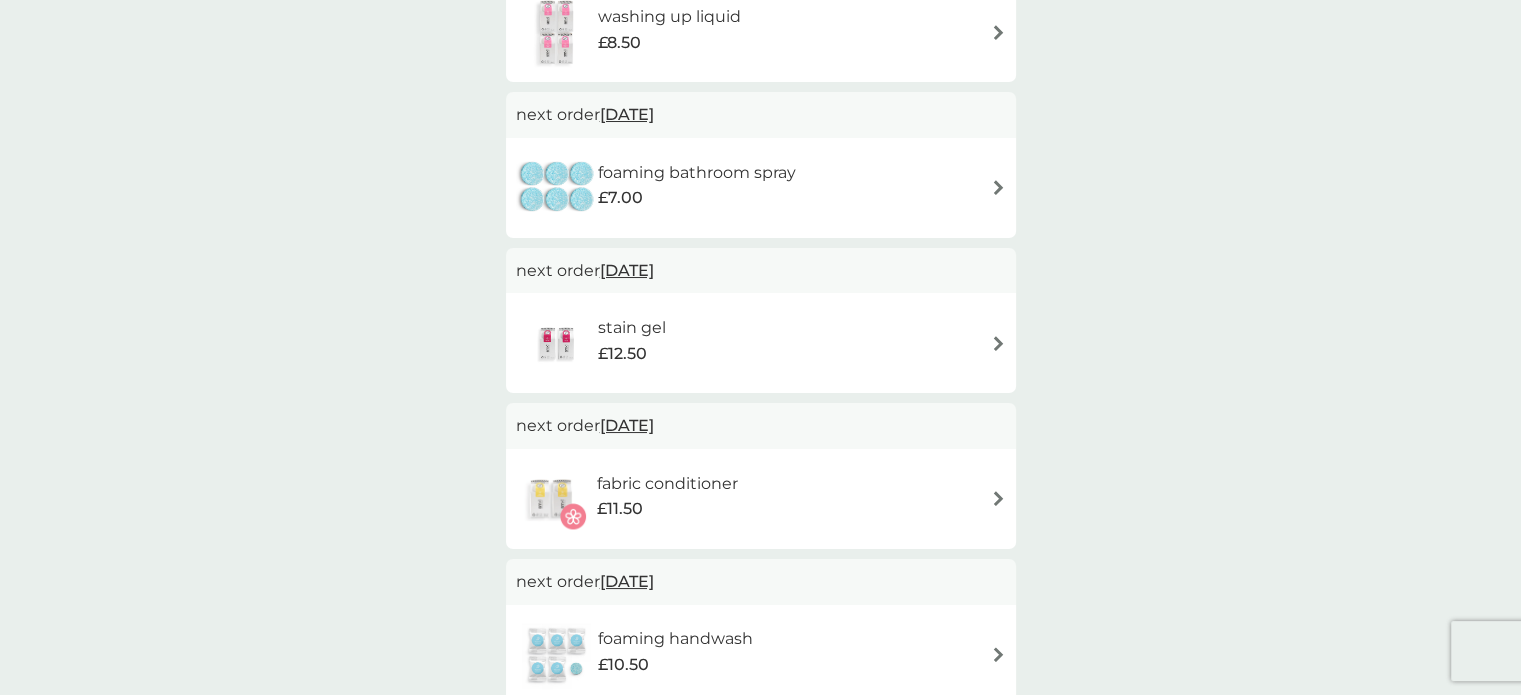 scroll, scrollTop: 300, scrollLeft: 0, axis: vertical 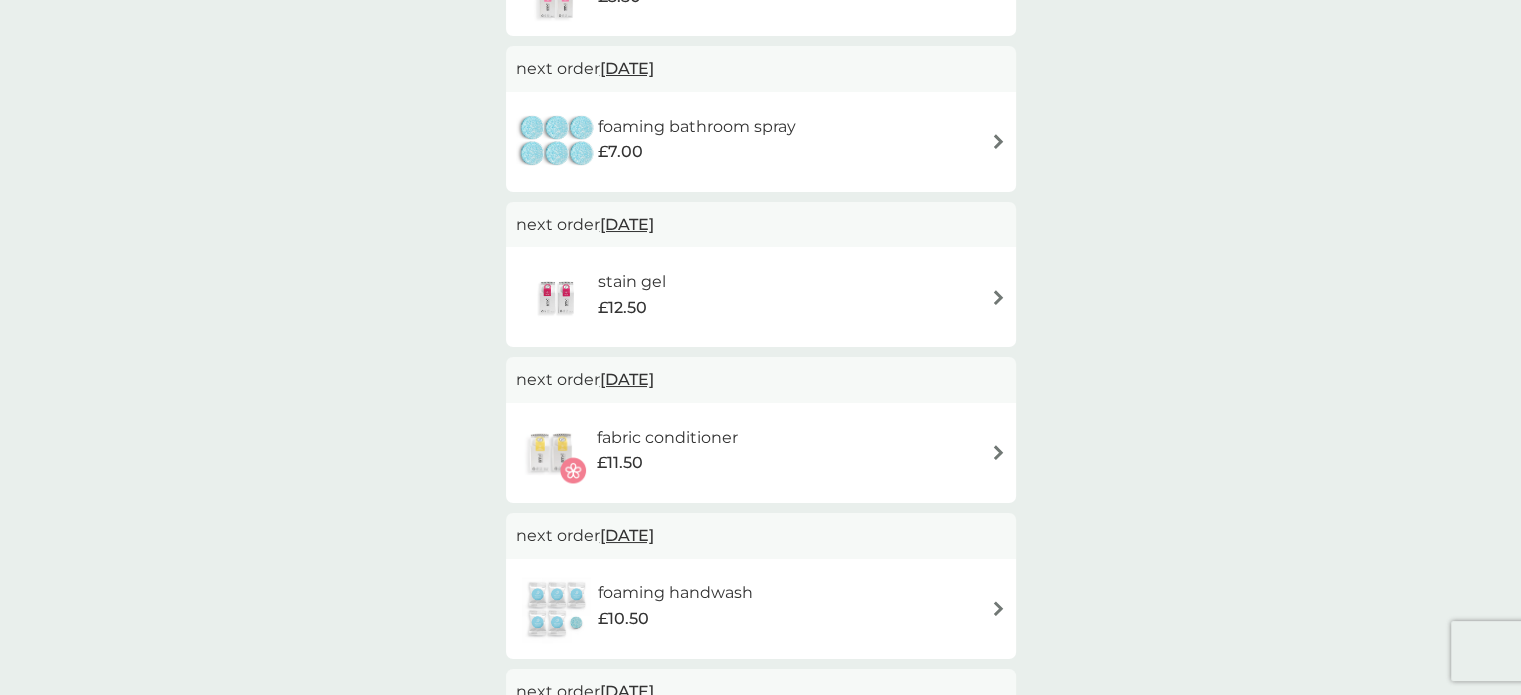 click at bounding box center (998, 452) 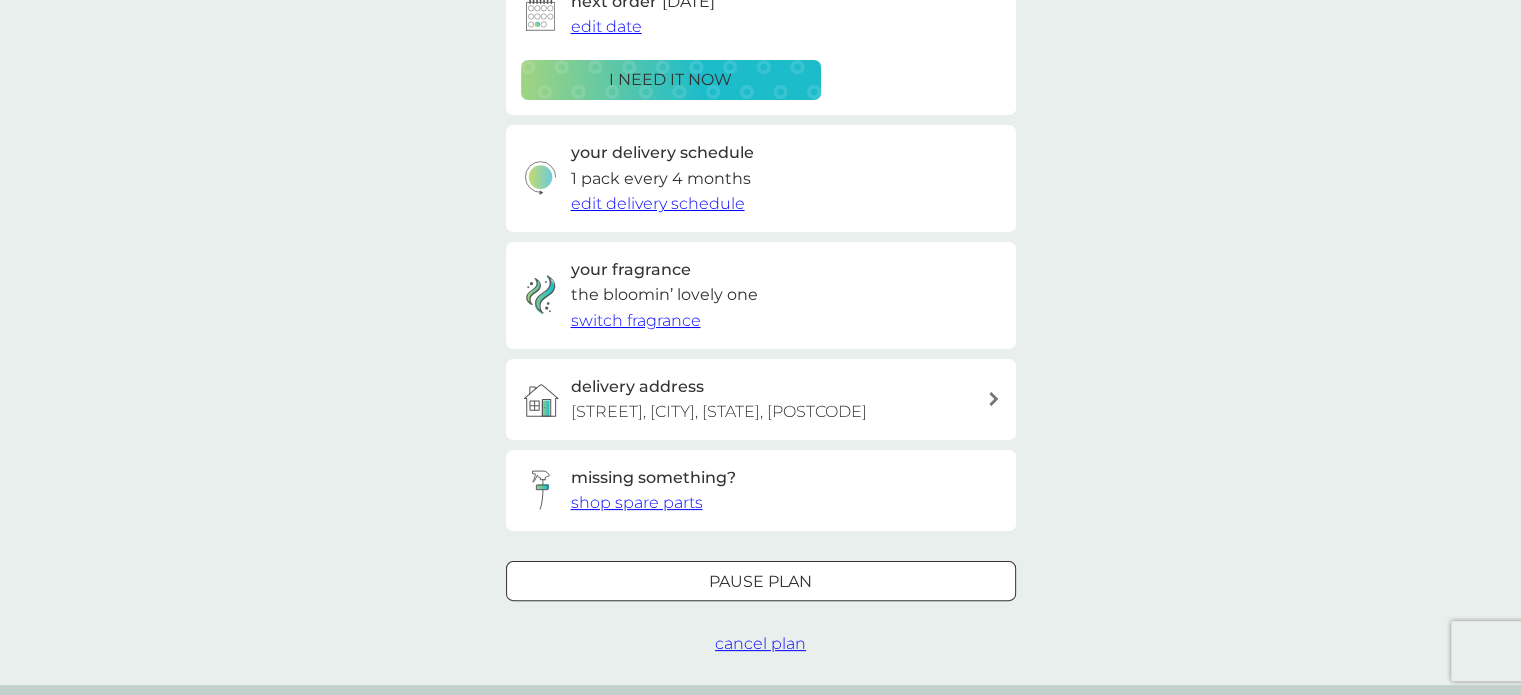 scroll, scrollTop: 400, scrollLeft: 0, axis: vertical 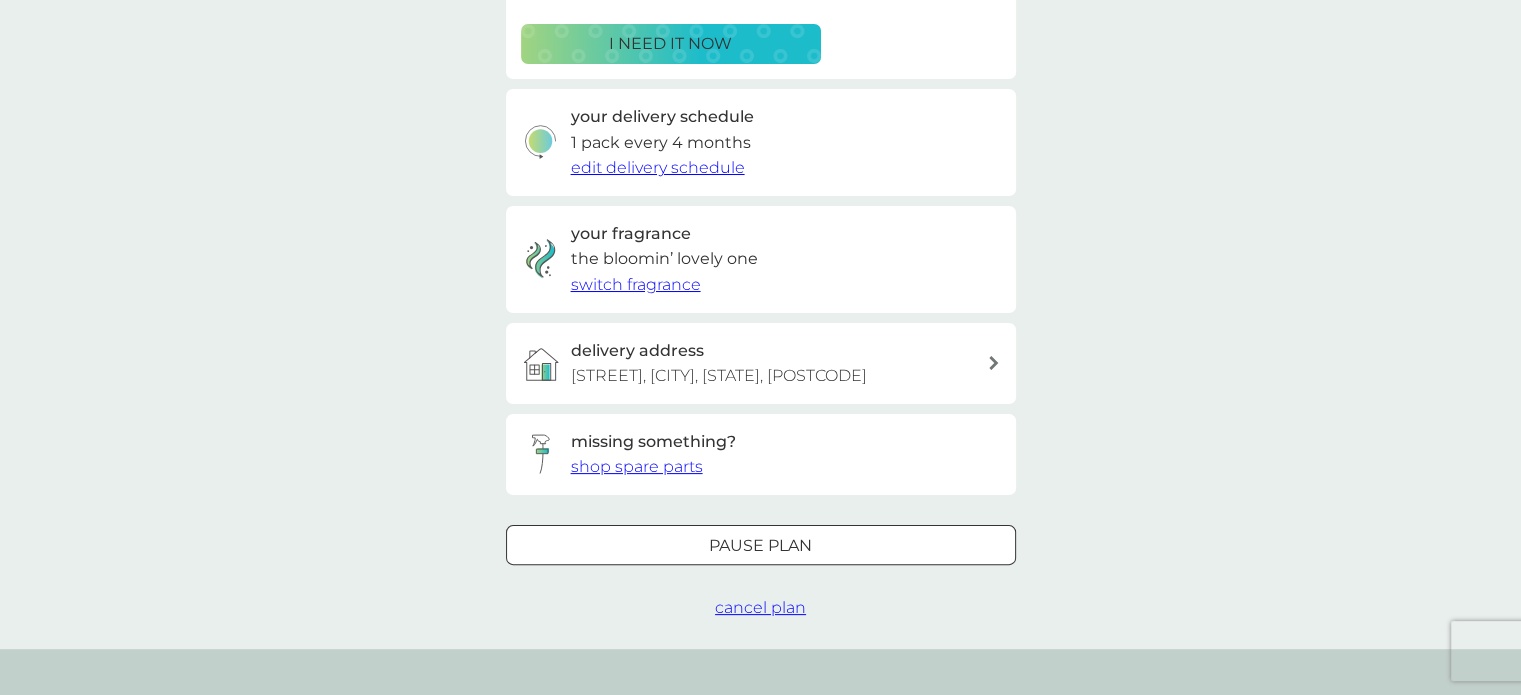 click at bounding box center (761, 545) 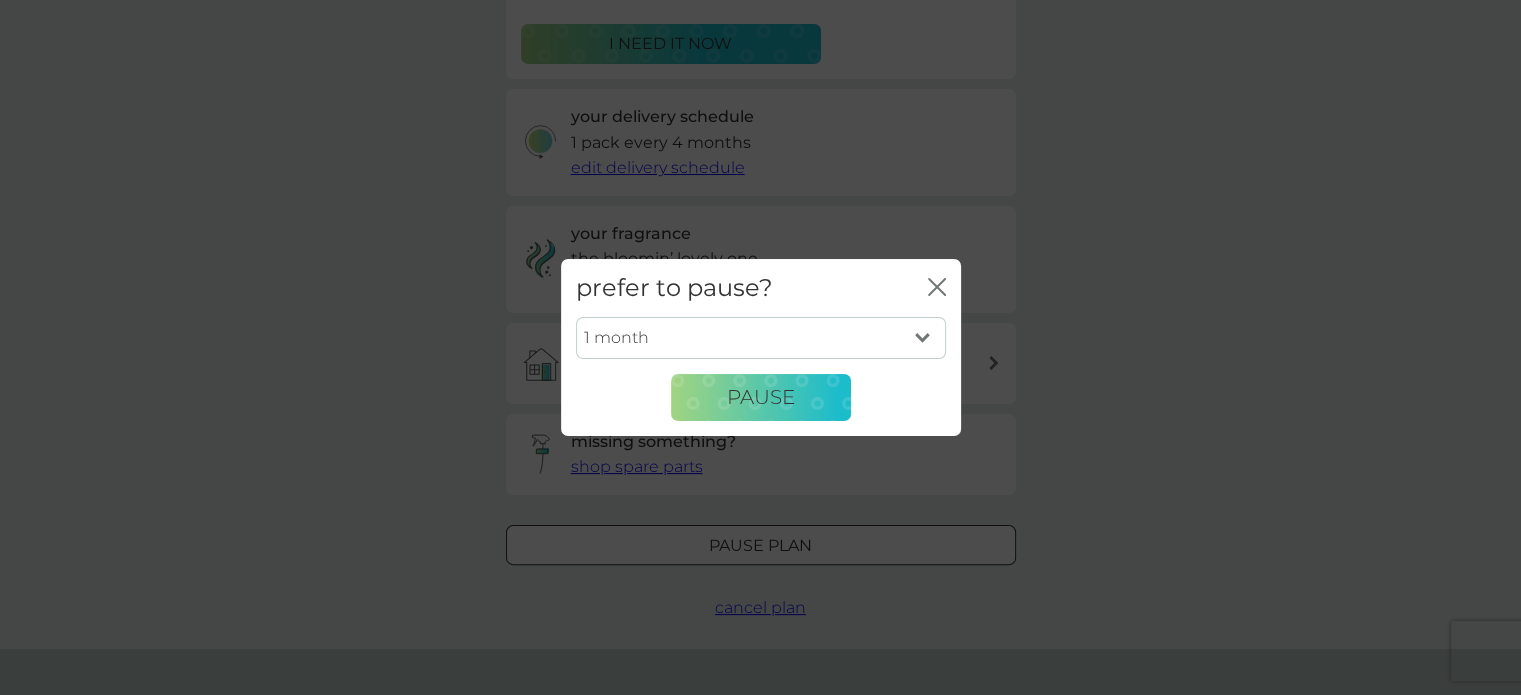 click on "1 month 2 months 3 months 4 months 5 months 6 months" at bounding box center [761, 338] 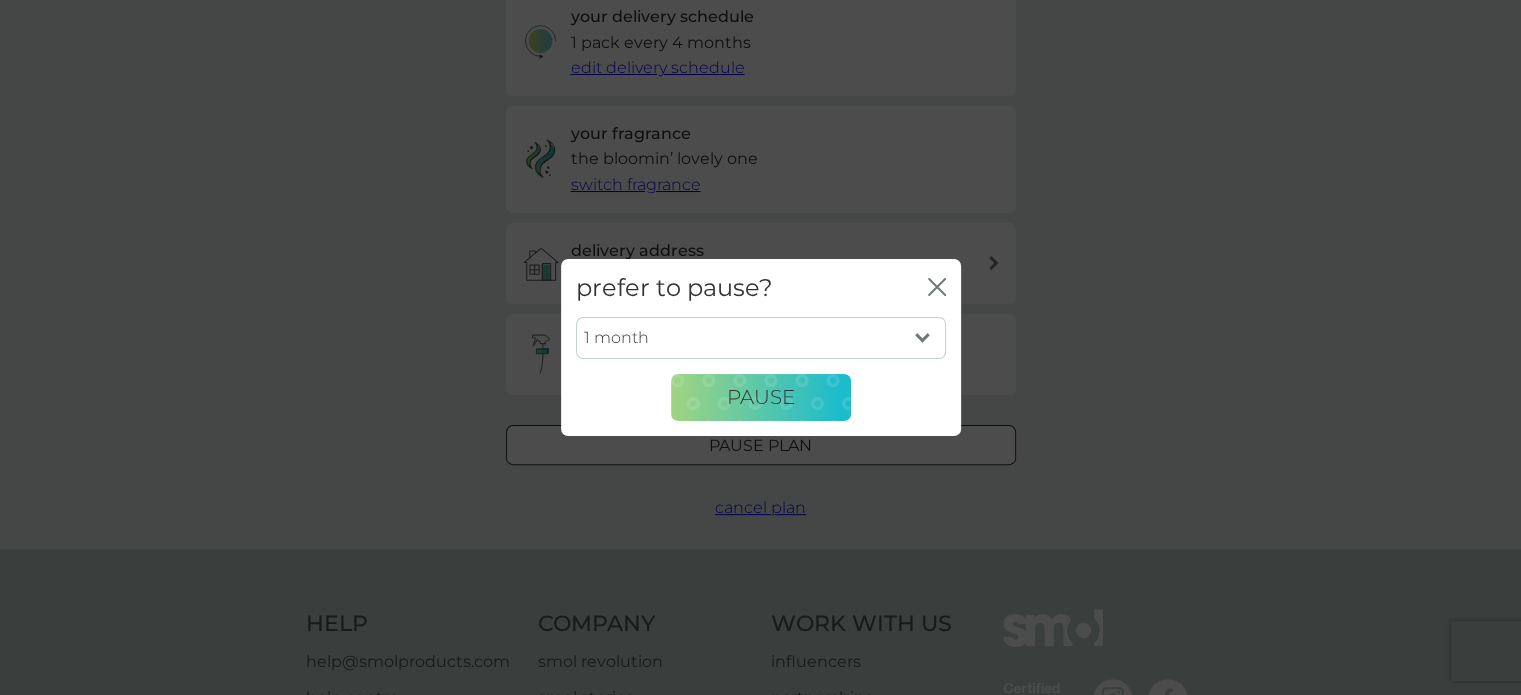 scroll, scrollTop: 500, scrollLeft: 0, axis: vertical 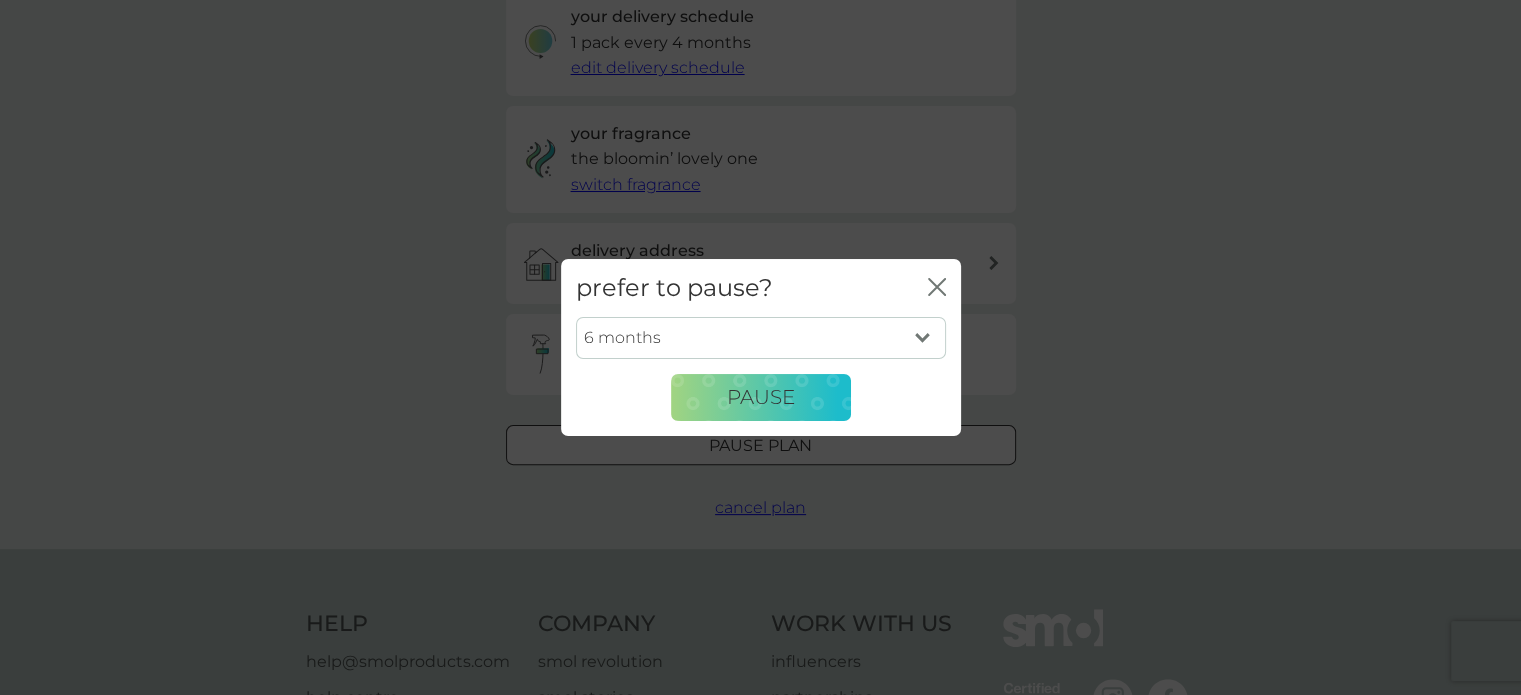 click on "1 month 2 months 3 months 4 months 5 months 6 months" at bounding box center (761, 338) 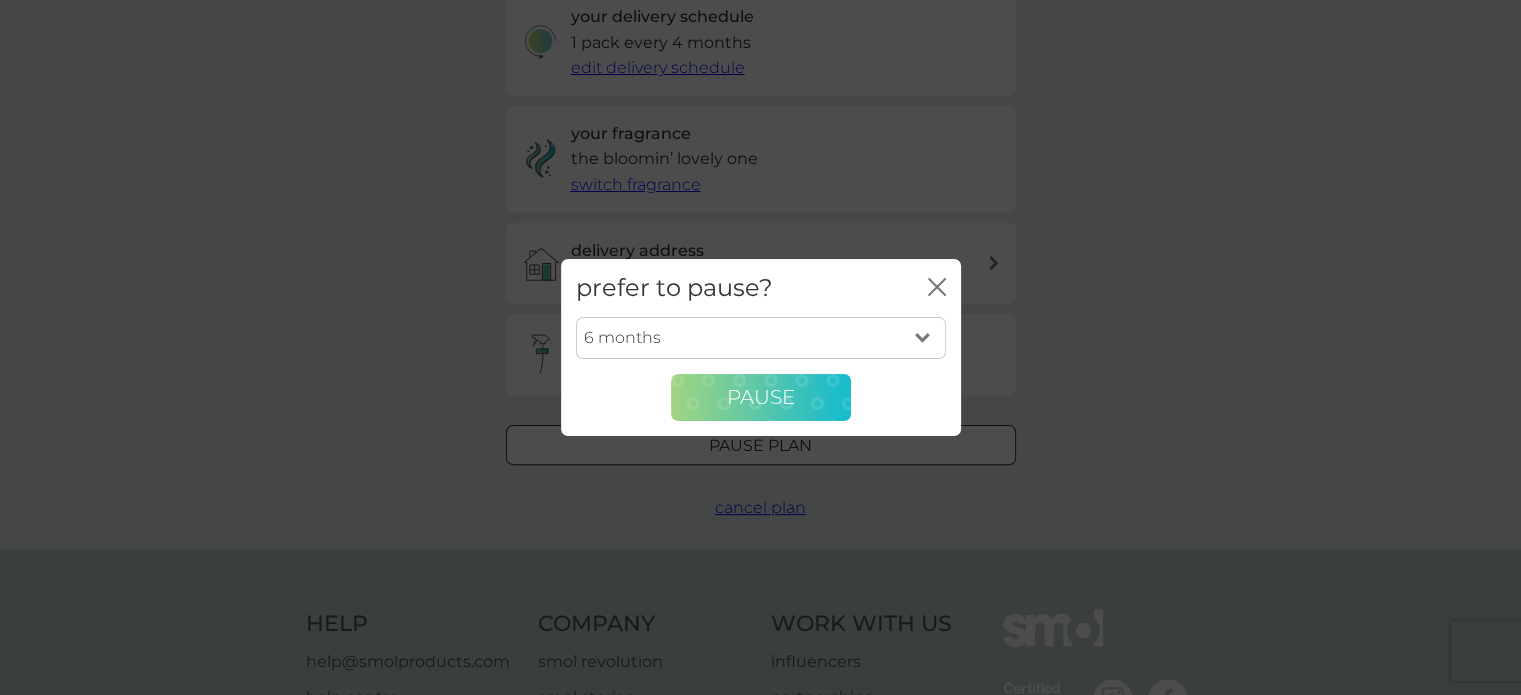 click on "Pause" at bounding box center [761, 398] 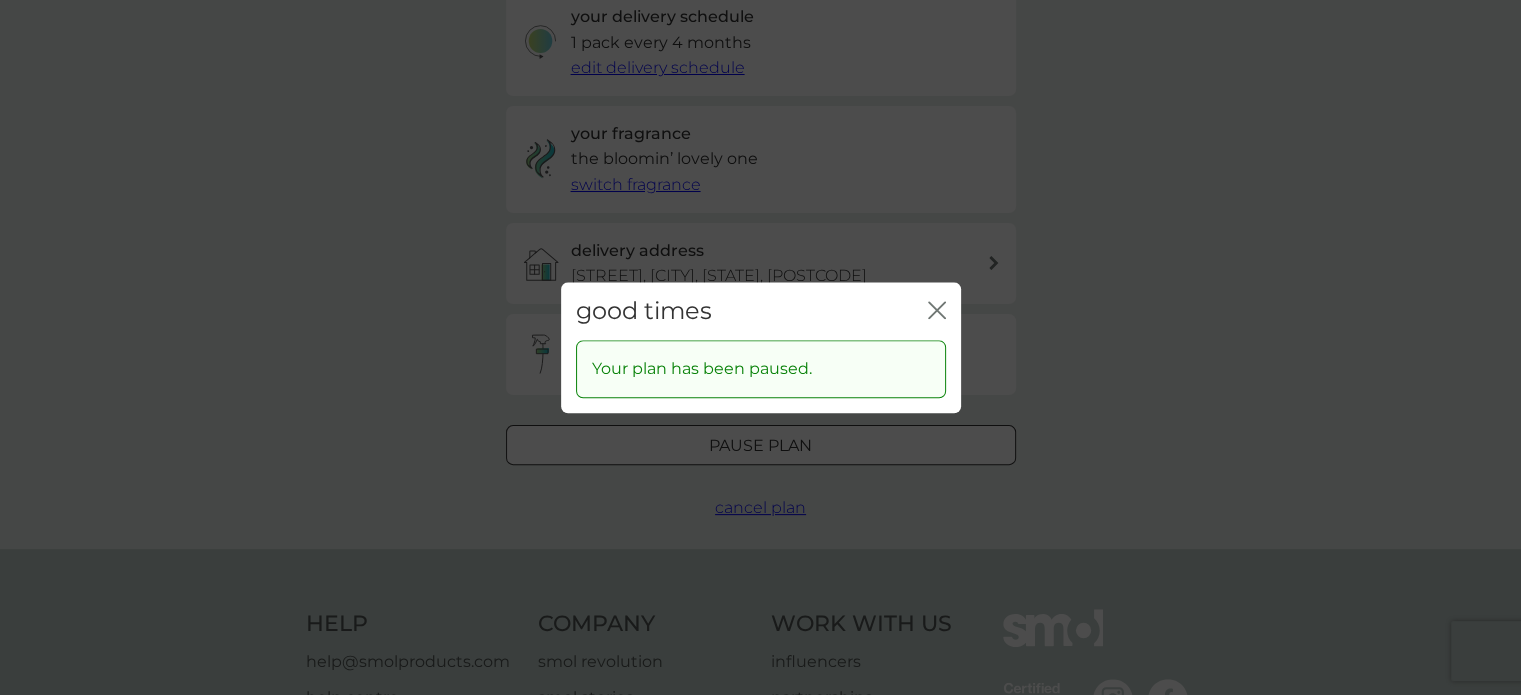 click on "close" 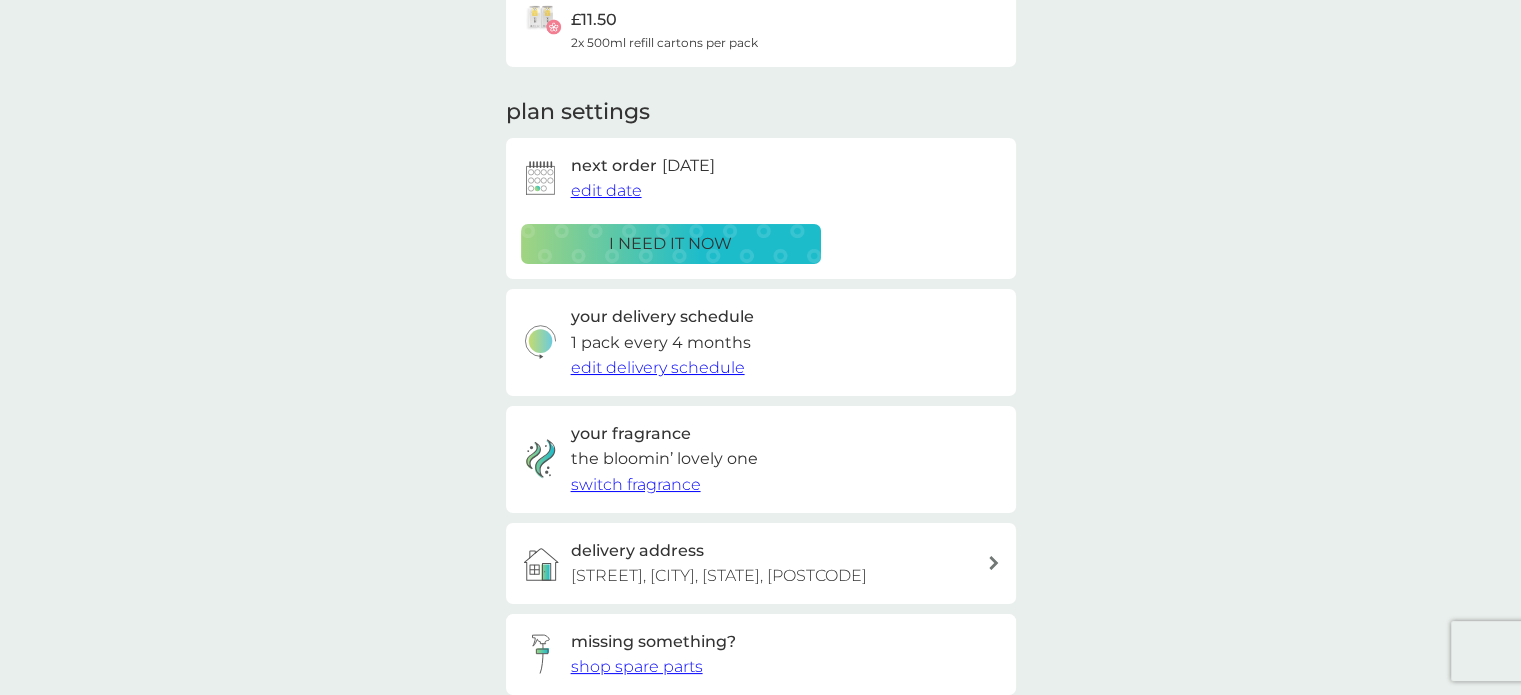 scroll, scrollTop: 0, scrollLeft: 0, axis: both 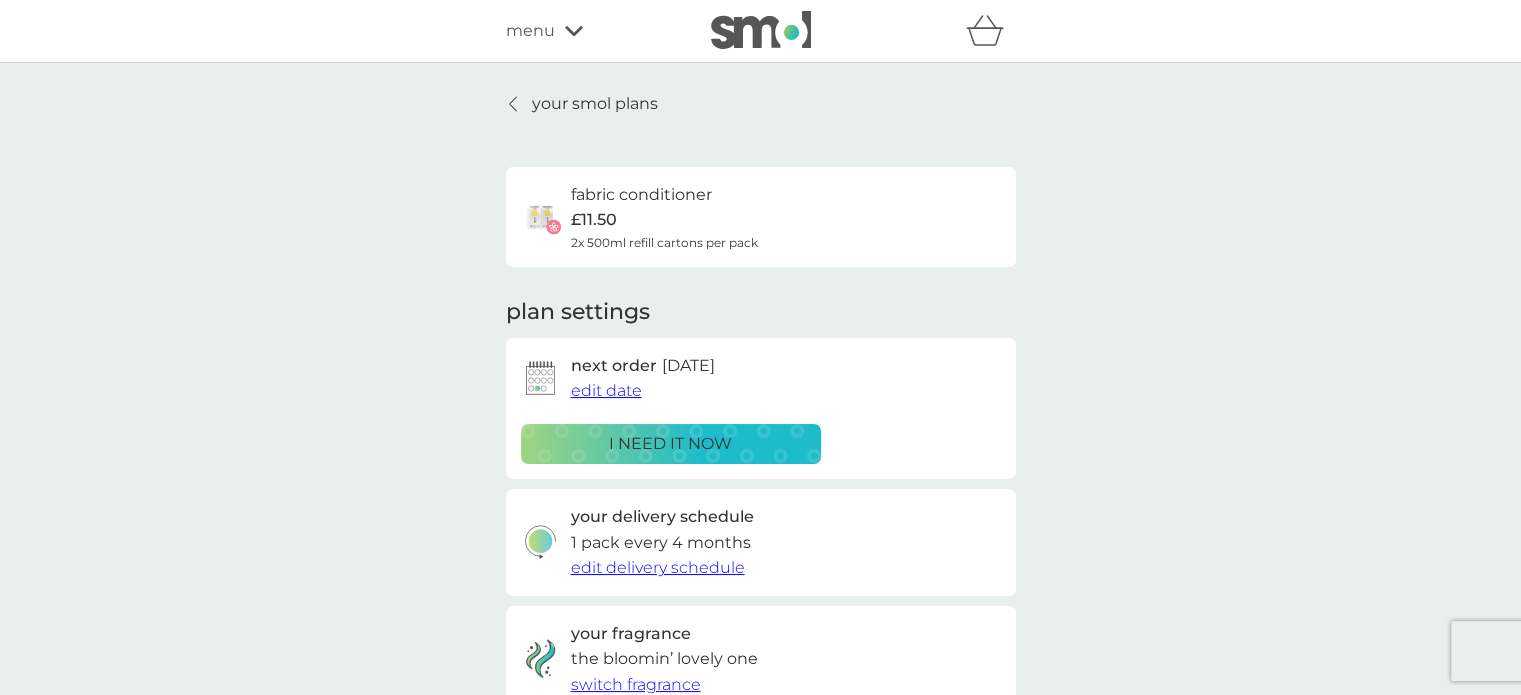 click on "your smol plans" at bounding box center [595, 104] 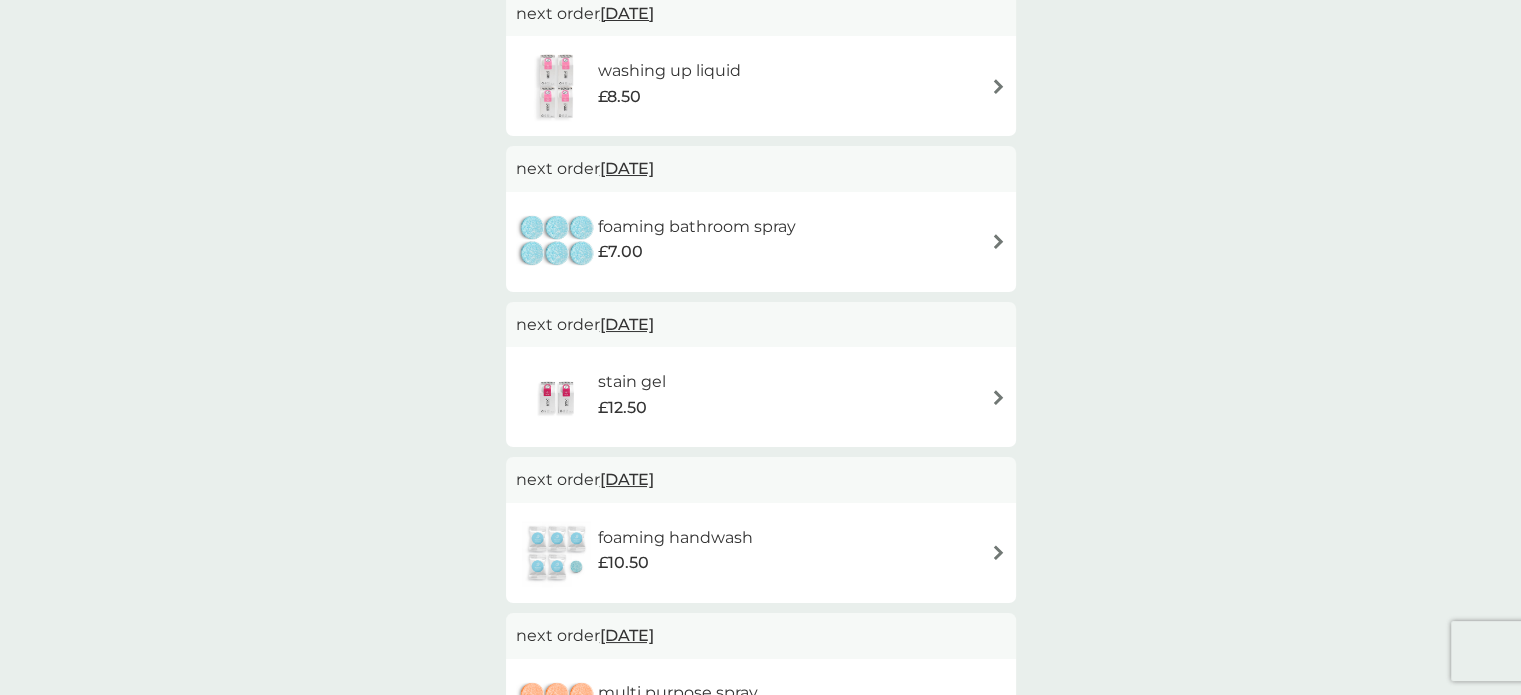 scroll, scrollTop: 100, scrollLeft: 0, axis: vertical 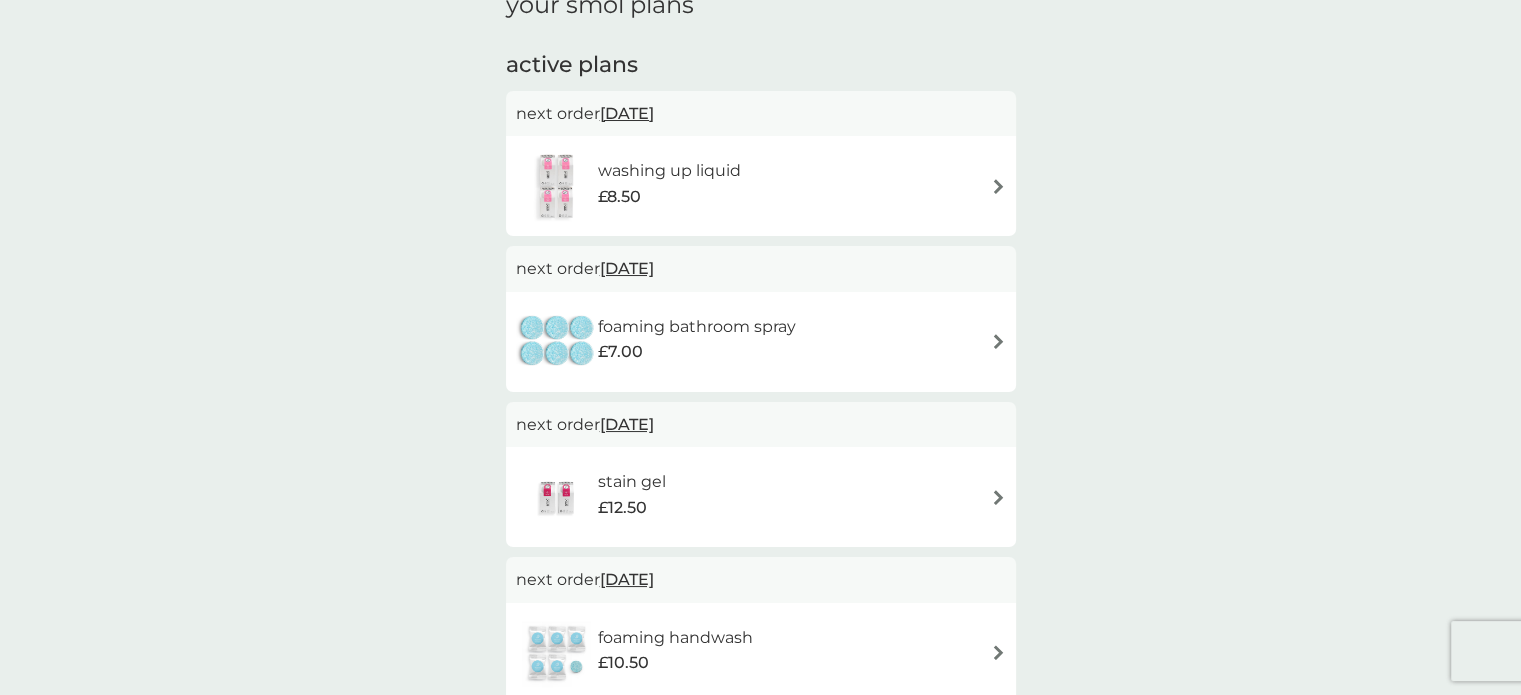 click at bounding box center (998, 497) 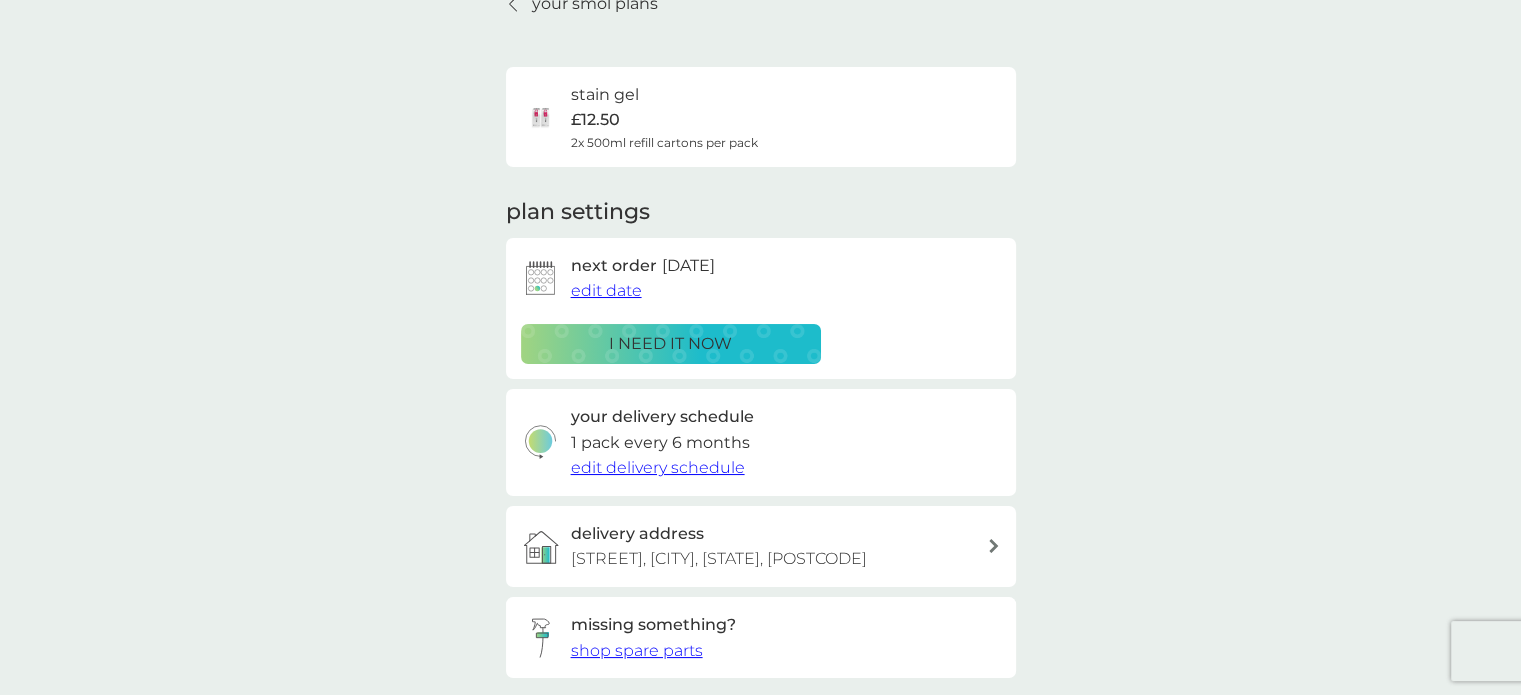 scroll, scrollTop: 0, scrollLeft: 0, axis: both 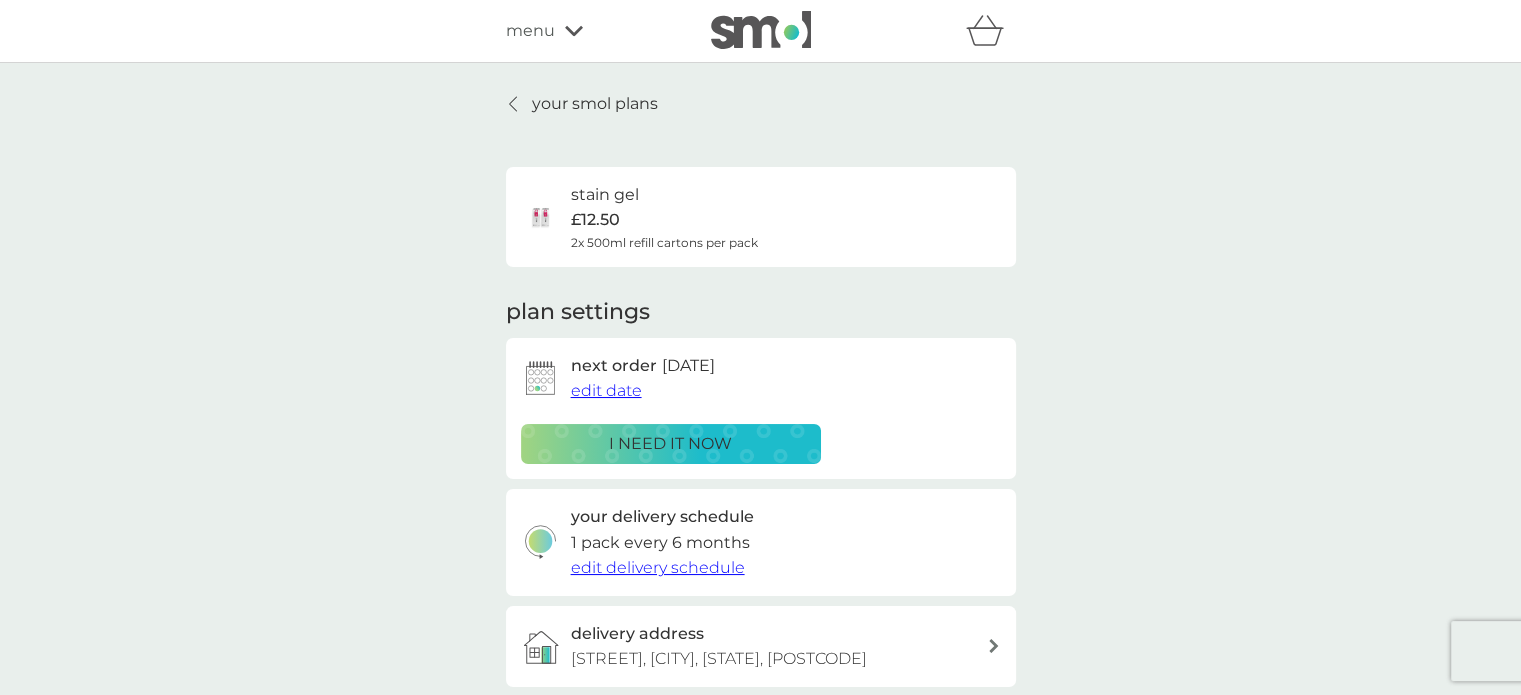 click on "edit date" at bounding box center [606, 390] 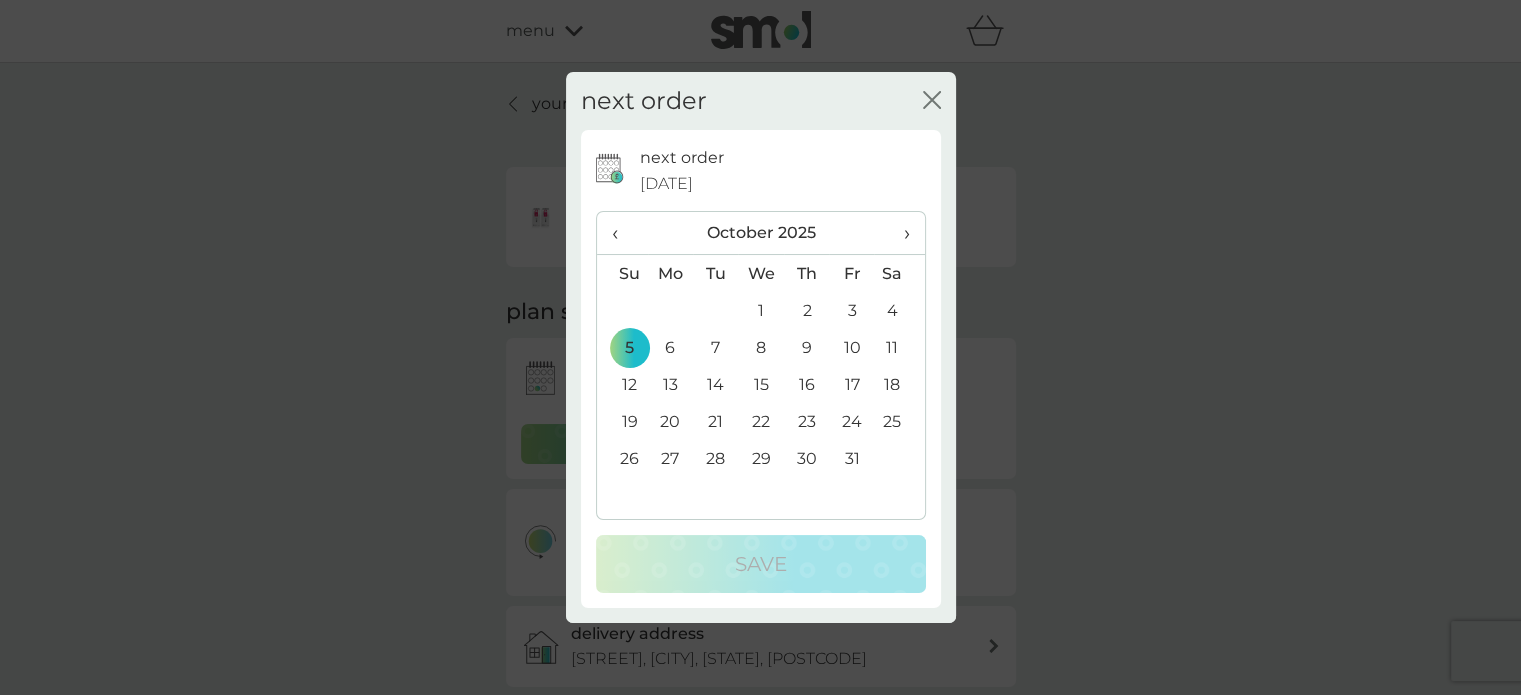 click on "‹" at bounding box center (622, 233) 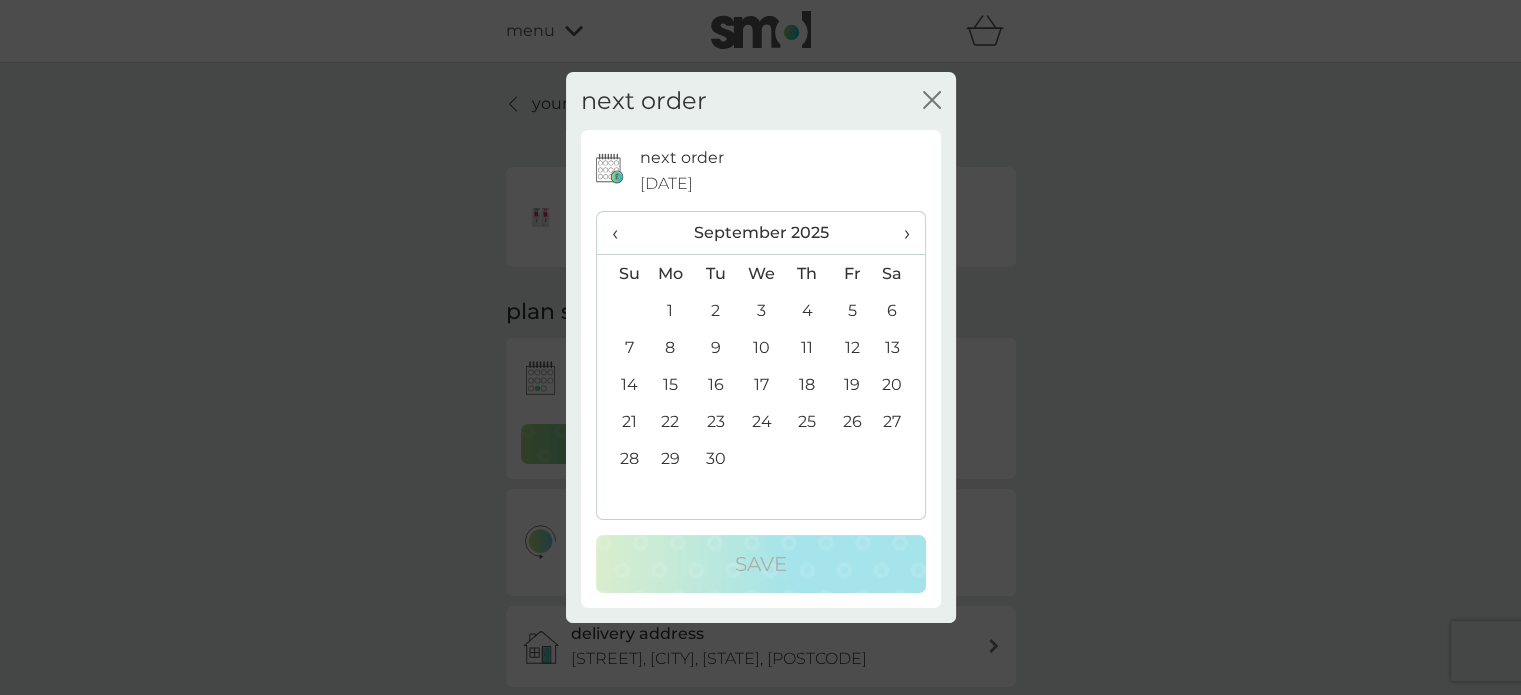 click on "‹" at bounding box center (622, 233) 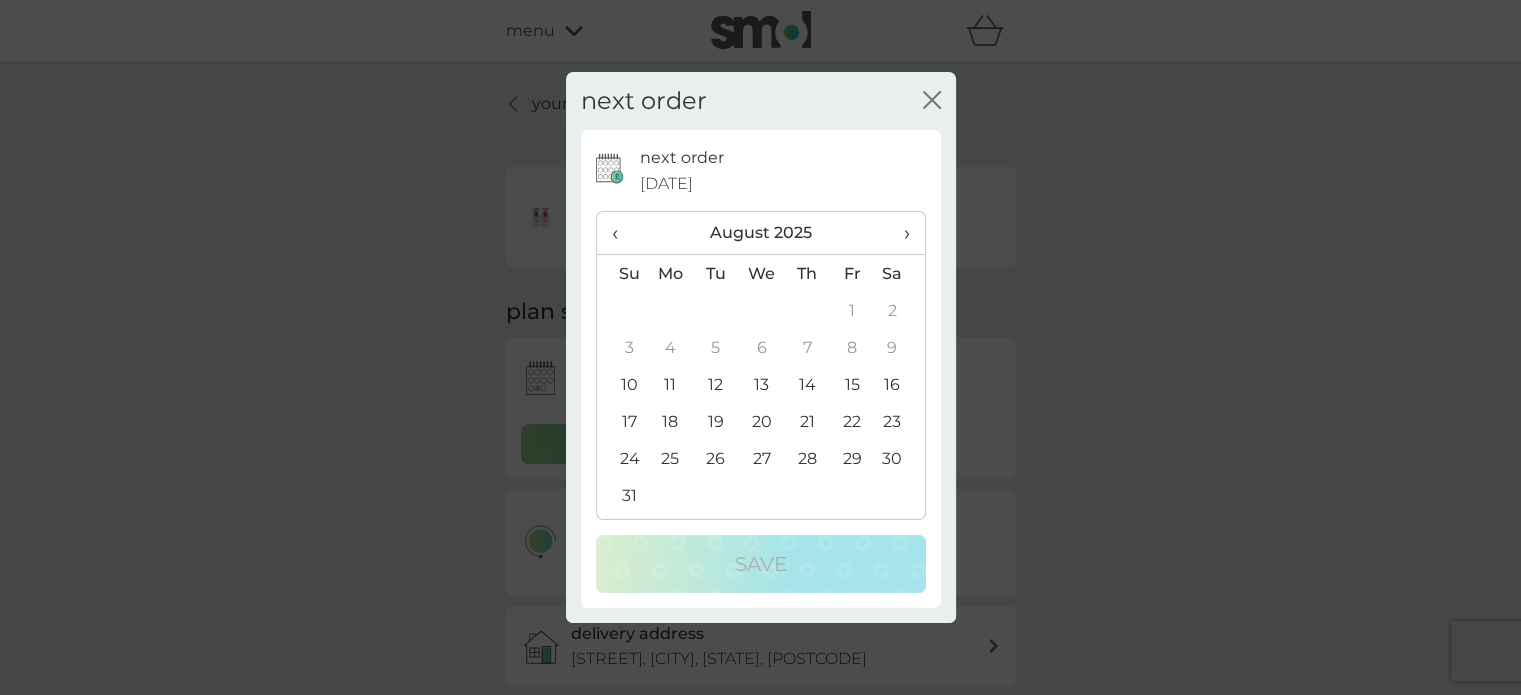 click on "12" at bounding box center (715, 384) 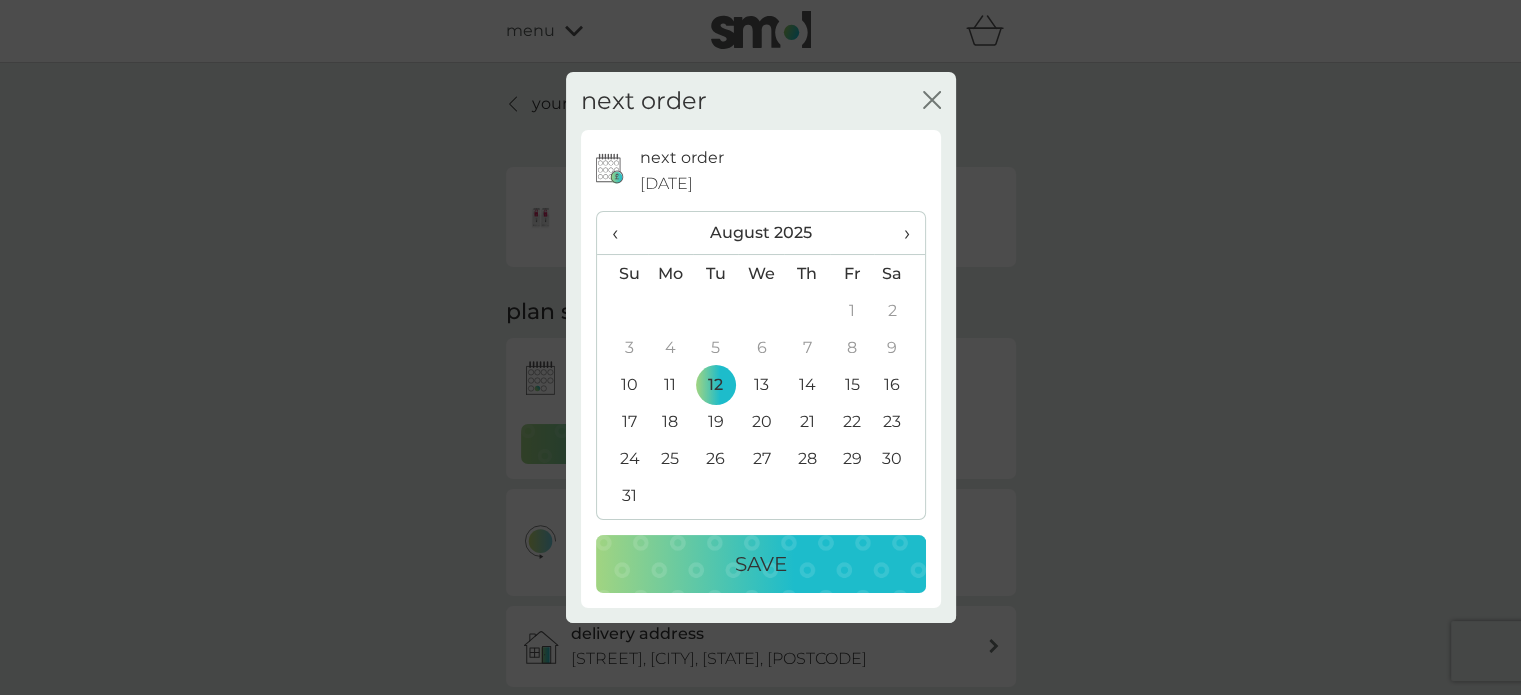 click on "Save" at bounding box center (761, 564) 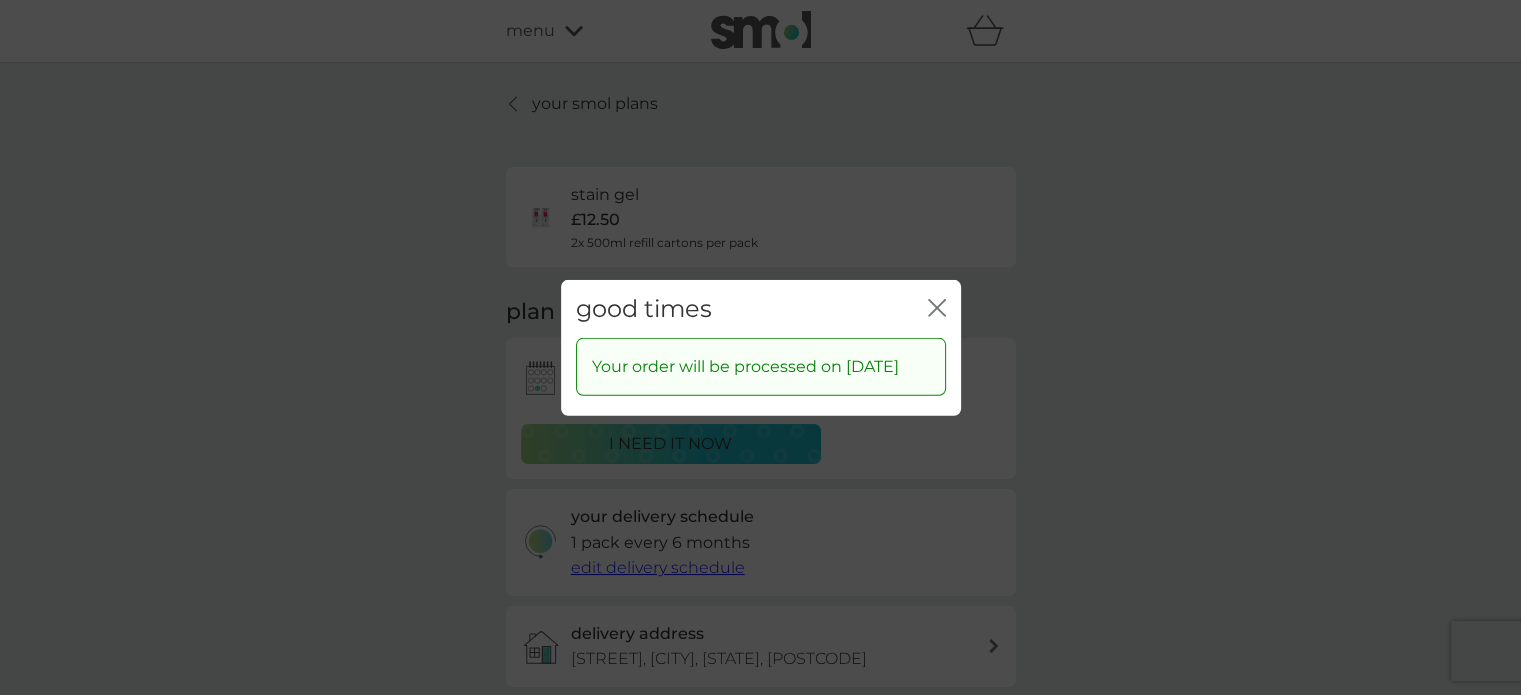 click 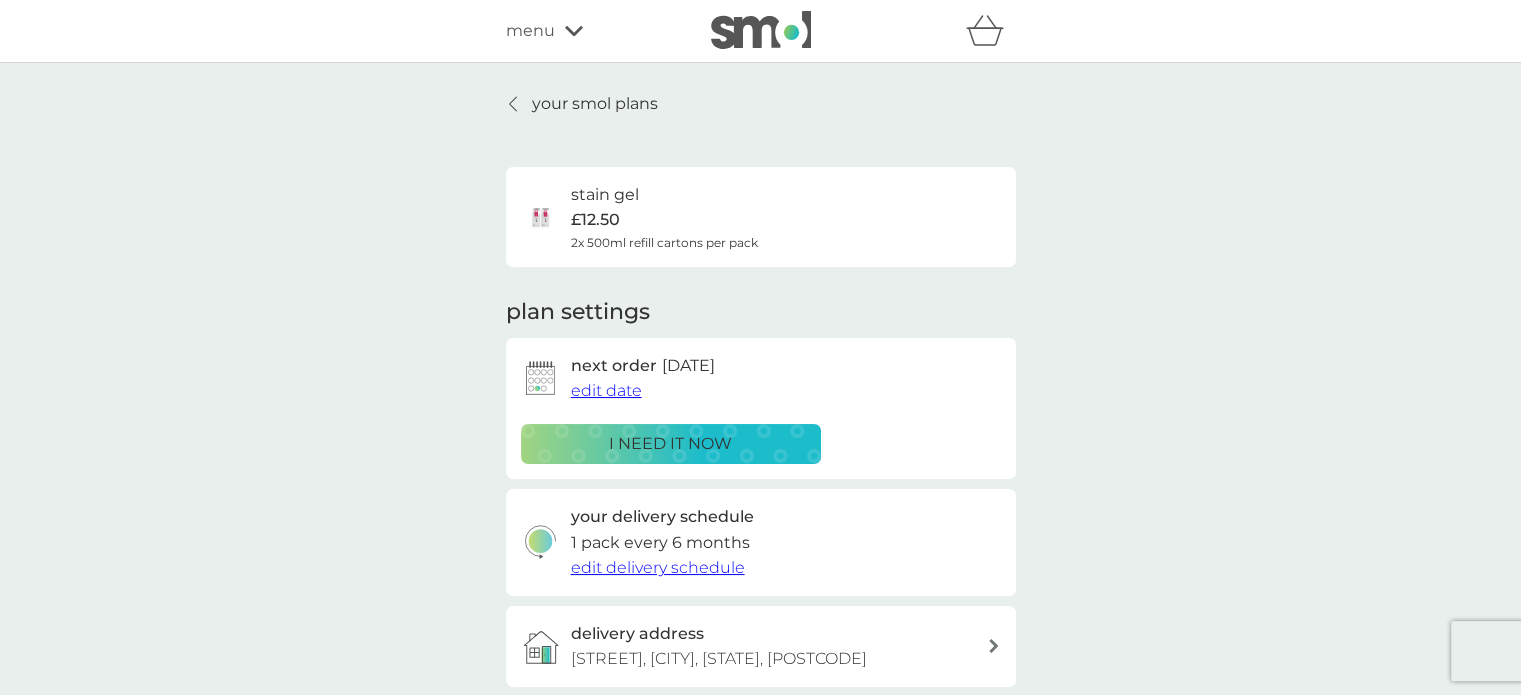click 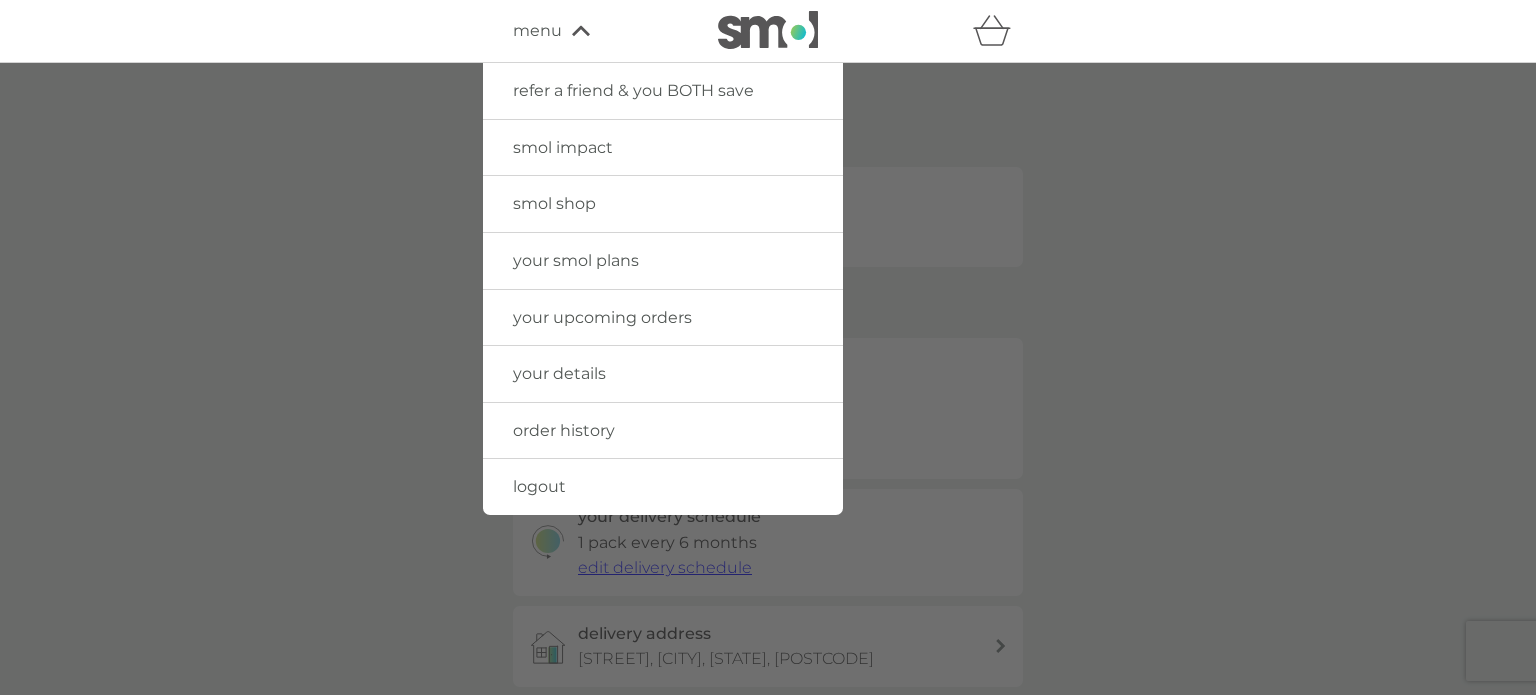 click on "your upcoming orders" at bounding box center (602, 317) 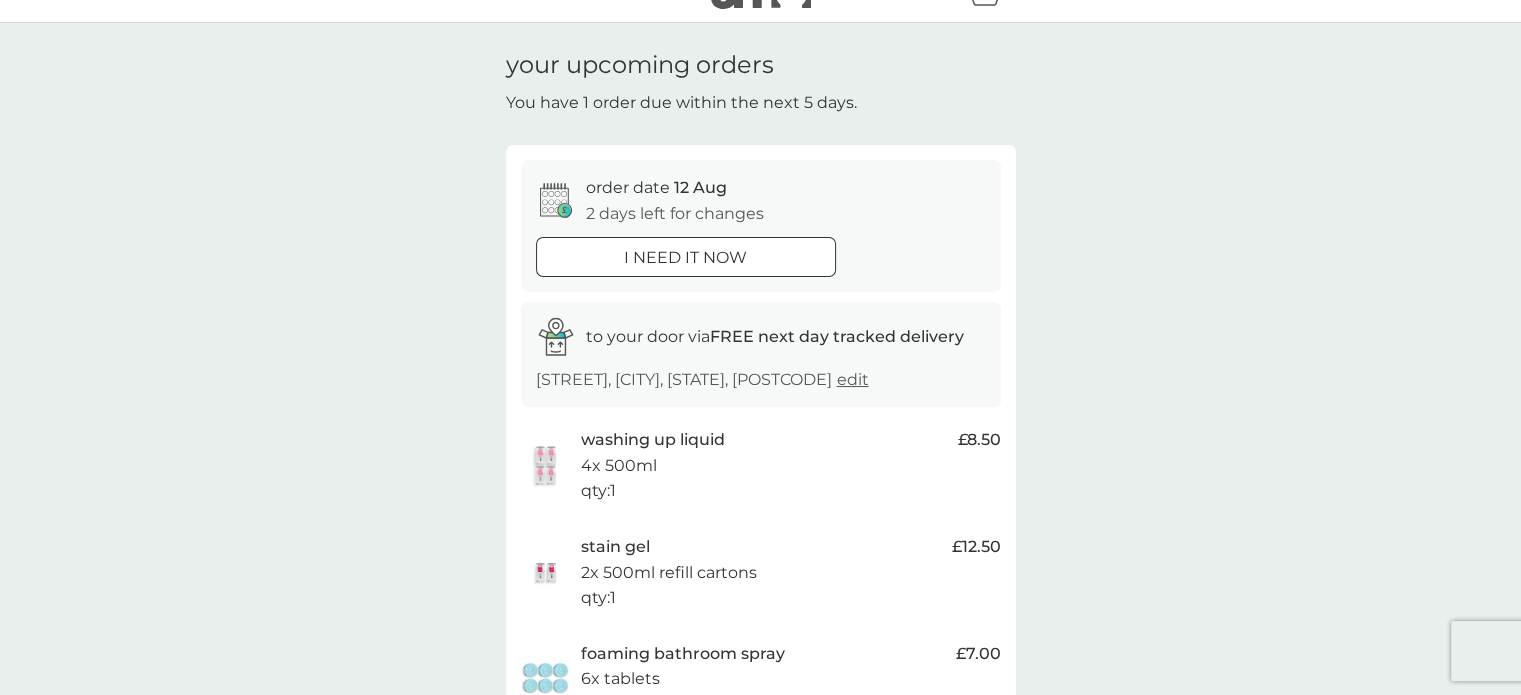 scroll, scrollTop: 0, scrollLeft: 0, axis: both 